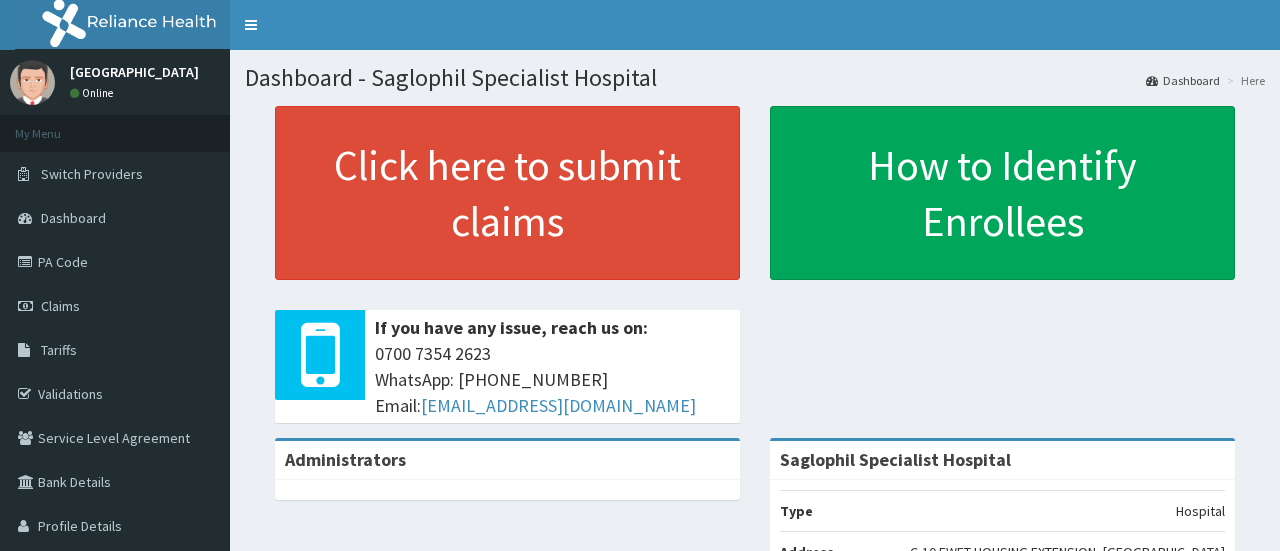 scroll, scrollTop: 0, scrollLeft: 0, axis: both 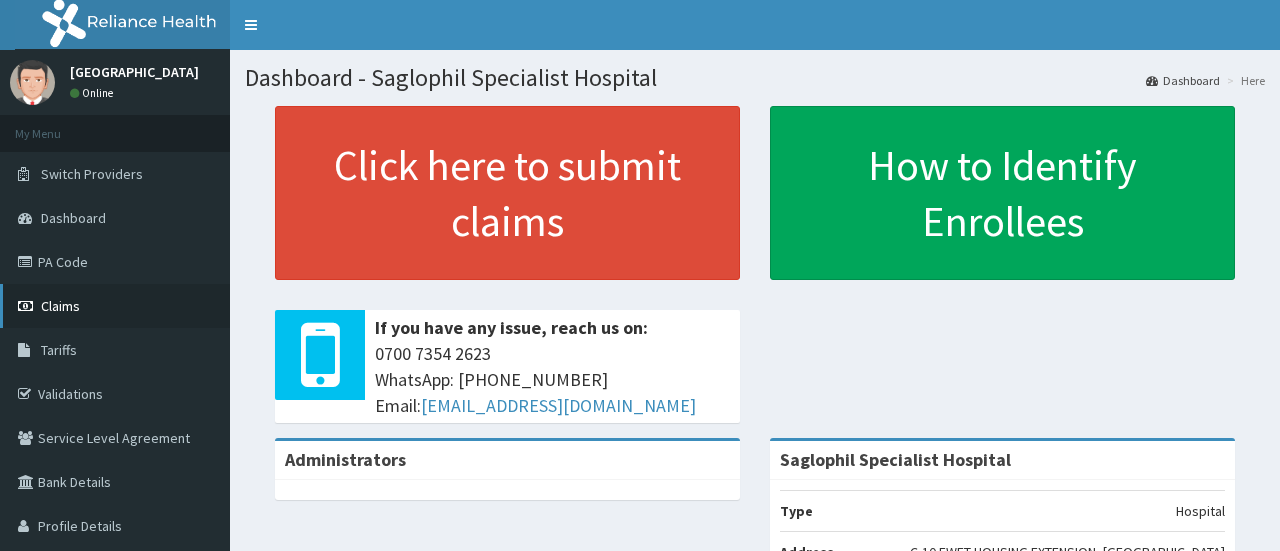 click on "Claims" at bounding box center (60, 306) 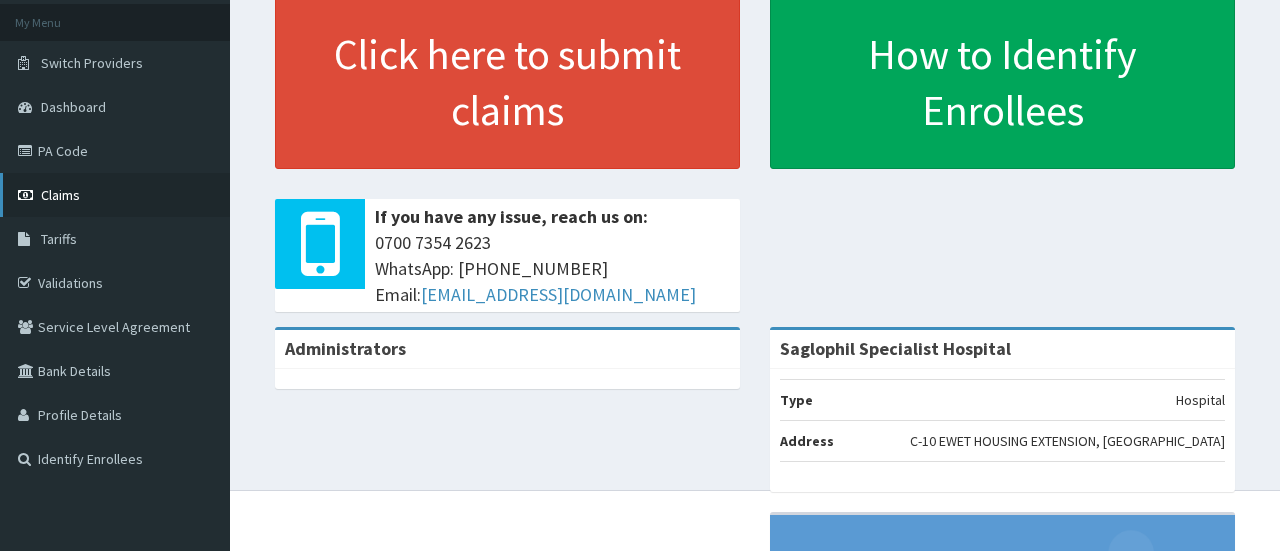 scroll, scrollTop: 155, scrollLeft: 0, axis: vertical 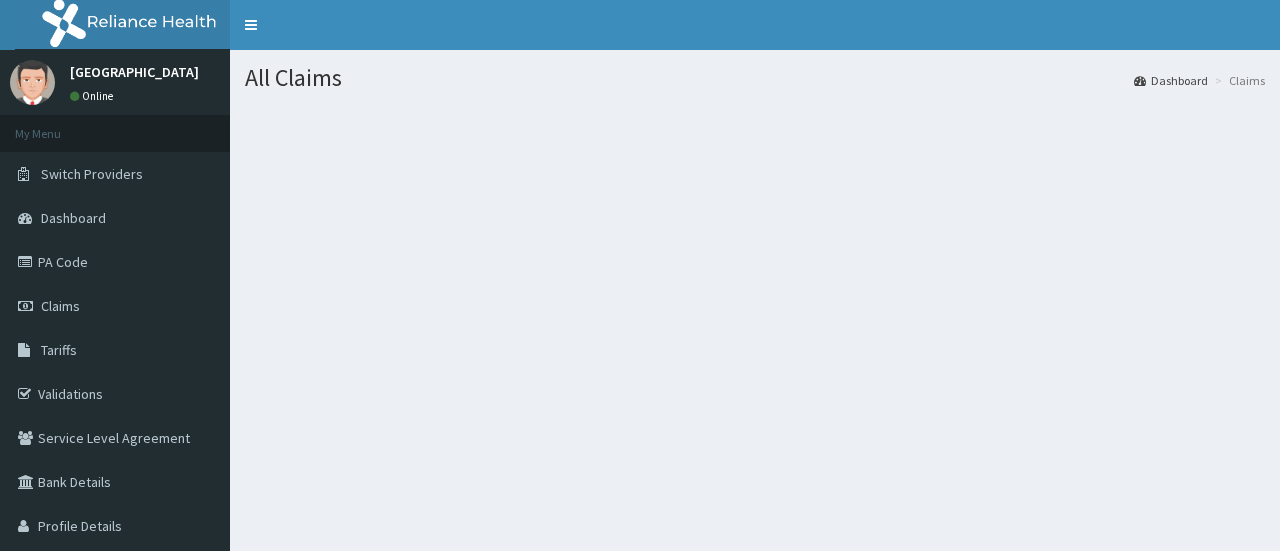click on "My Menu" at bounding box center (115, 133) 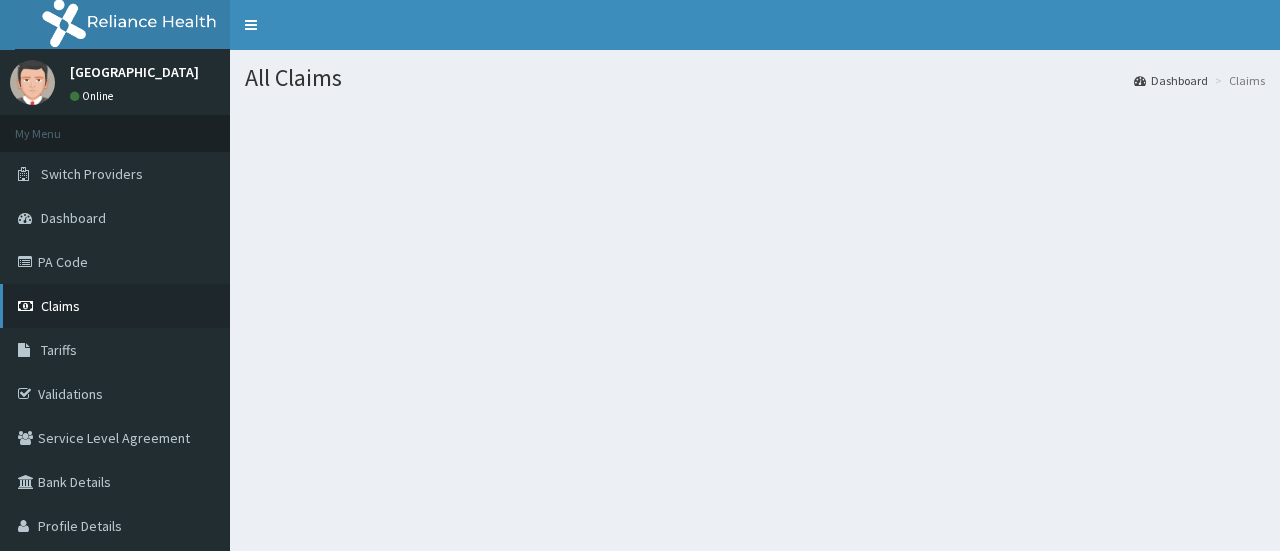click on "Claims" at bounding box center [115, 306] 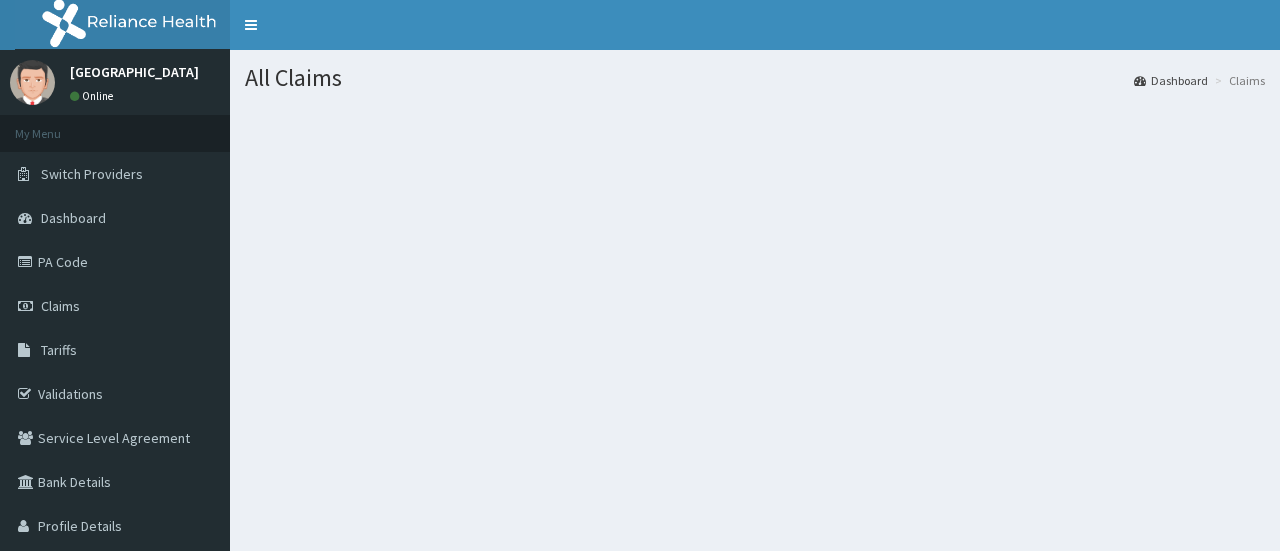 click at bounding box center [755, 216] 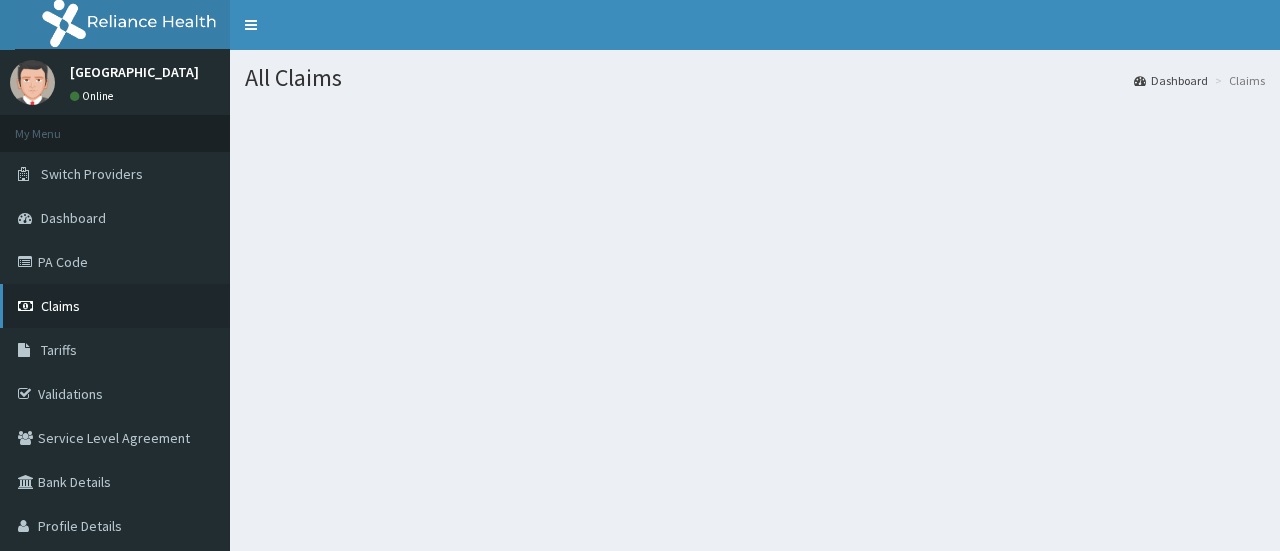 click on "Claims" at bounding box center (115, 306) 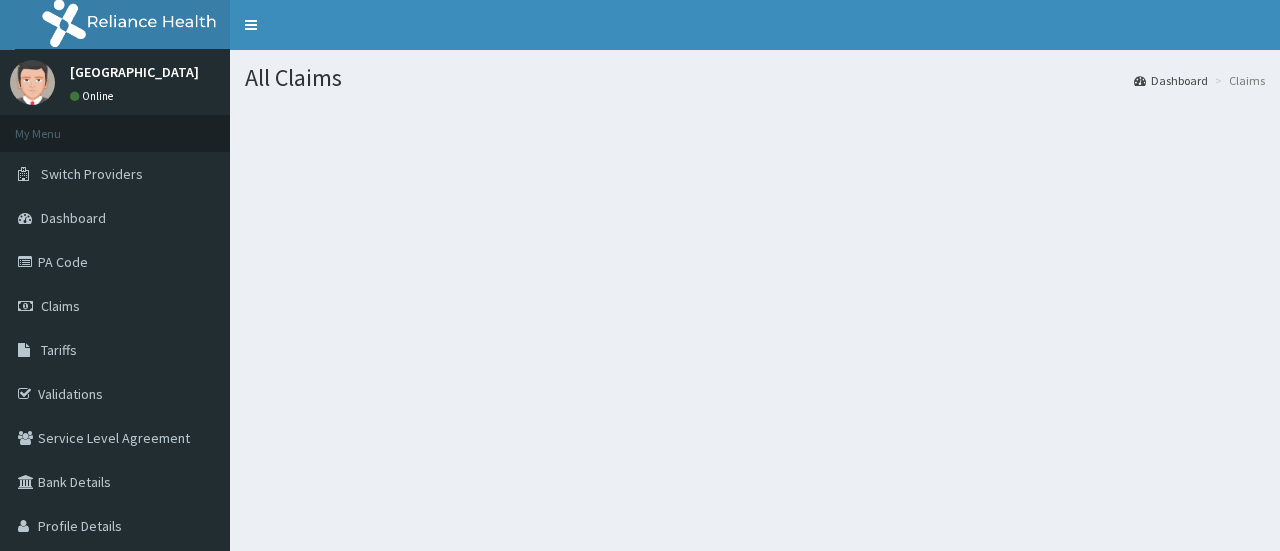click at bounding box center (755, 216) 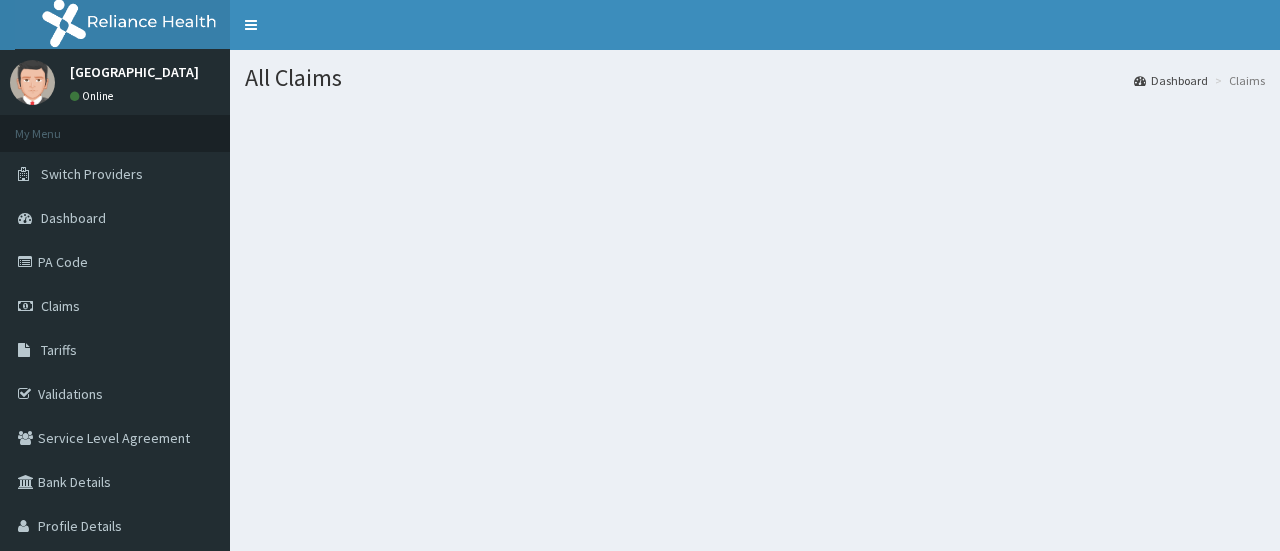 scroll, scrollTop: 0, scrollLeft: 0, axis: both 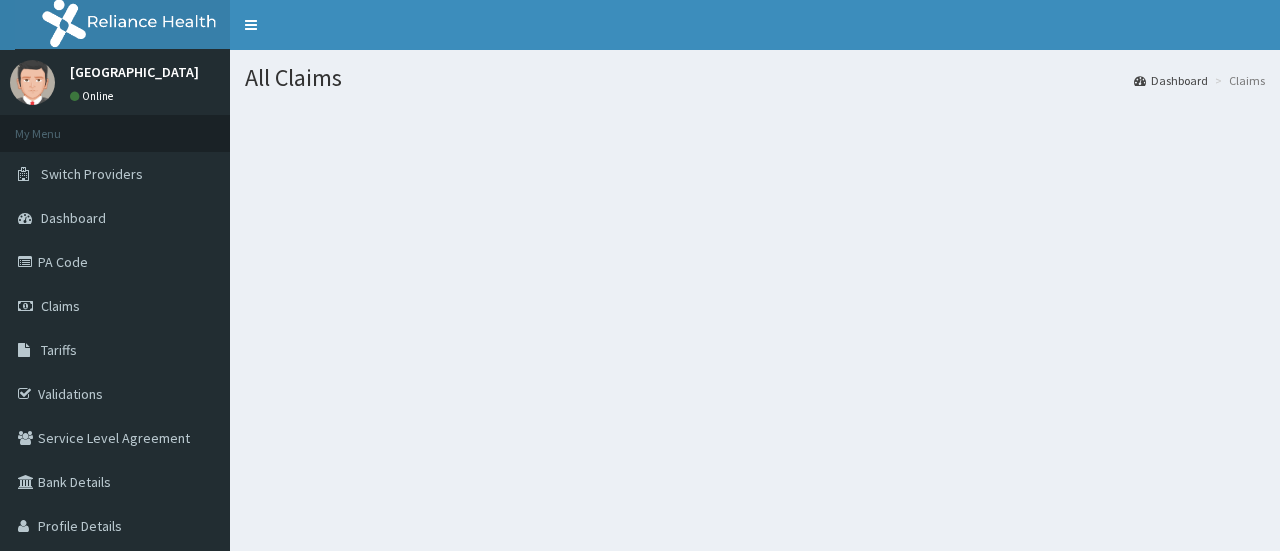 click at bounding box center (755, 216) 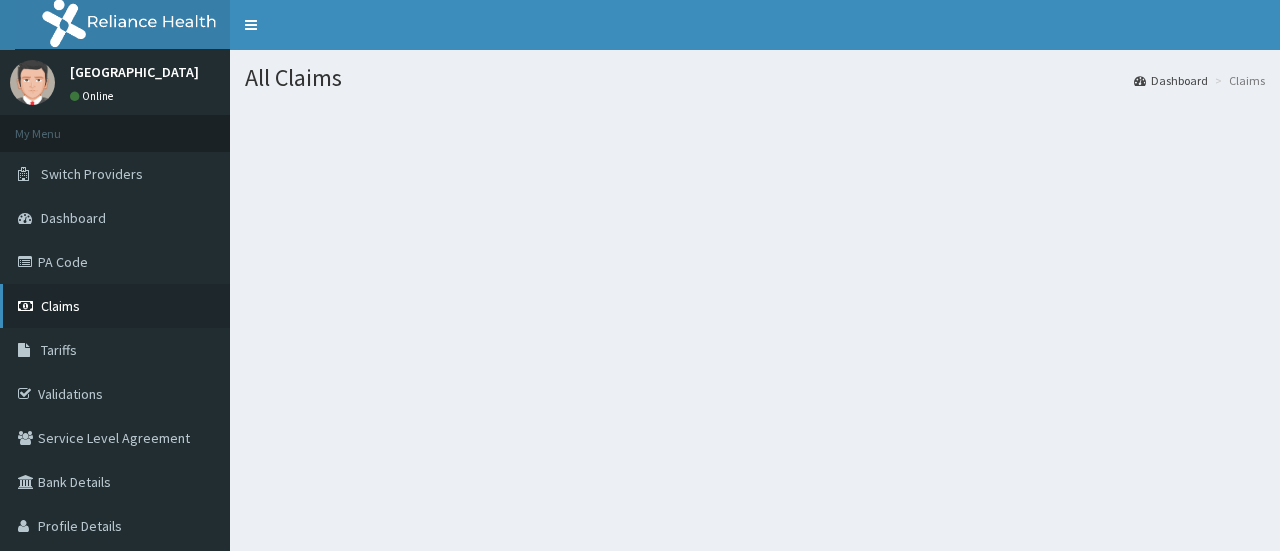 click on "Claims" at bounding box center [115, 306] 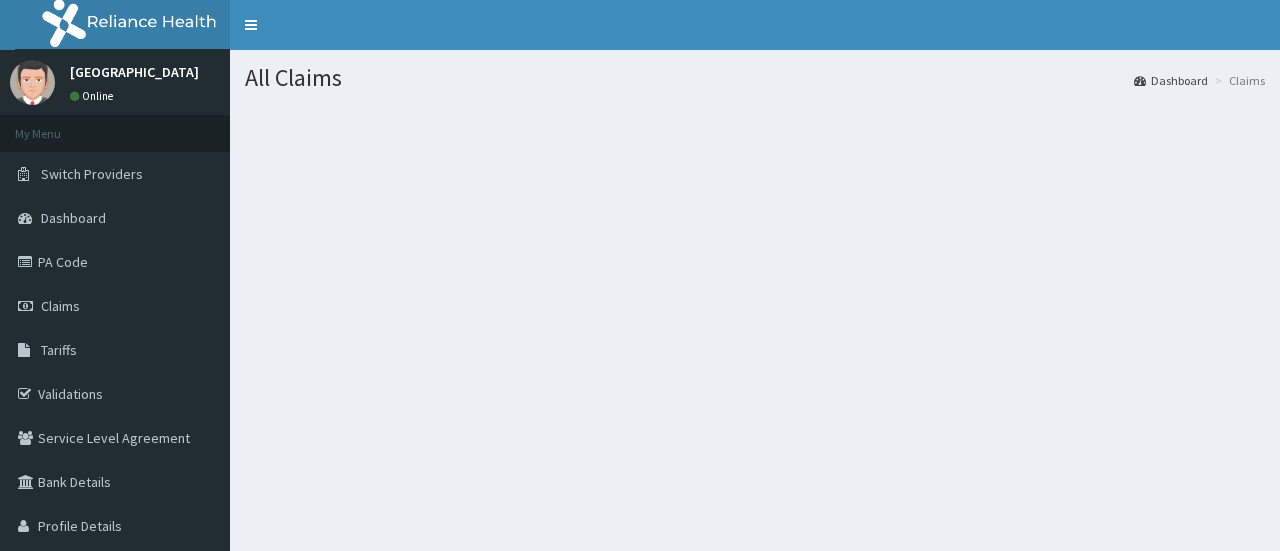scroll, scrollTop: 0, scrollLeft: 0, axis: both 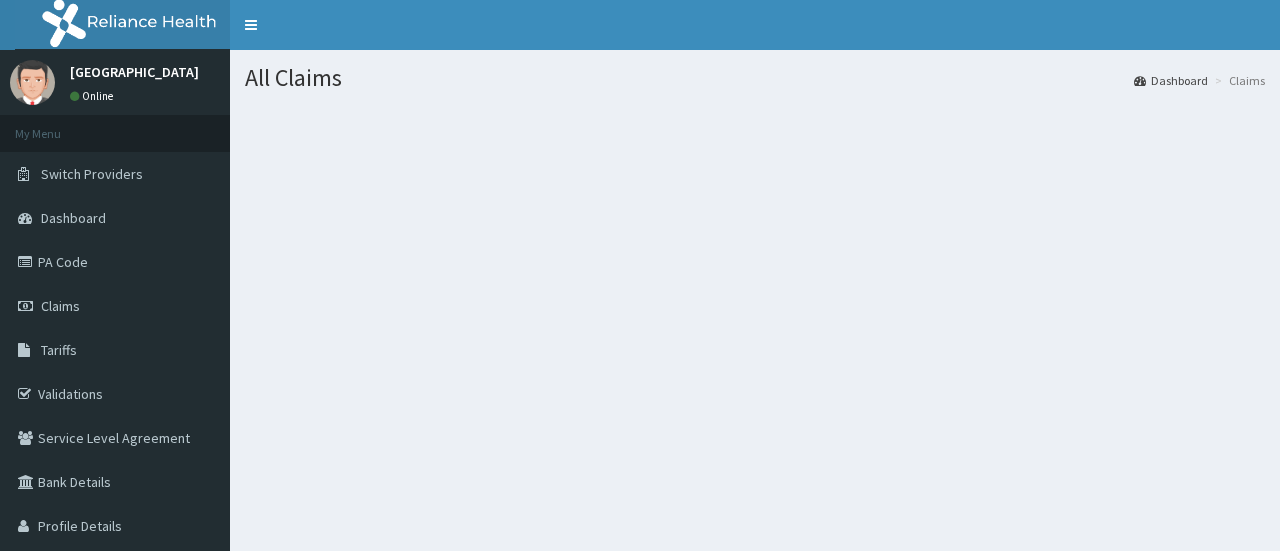 click at bounding box center [755, 216] 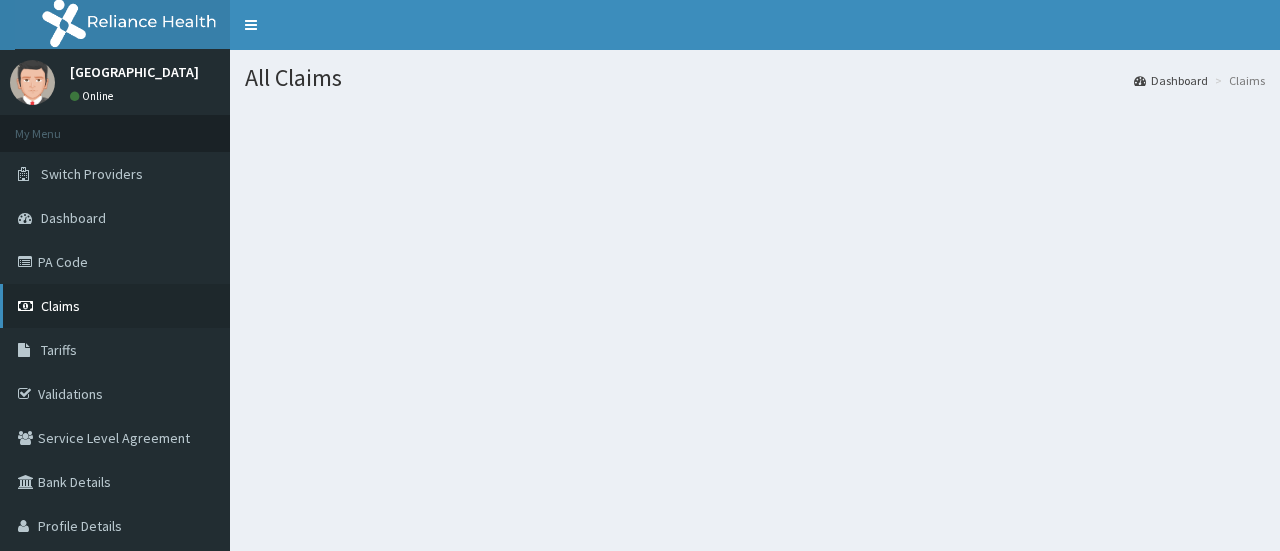 click on "Claims" at bounding box center (115, 306) 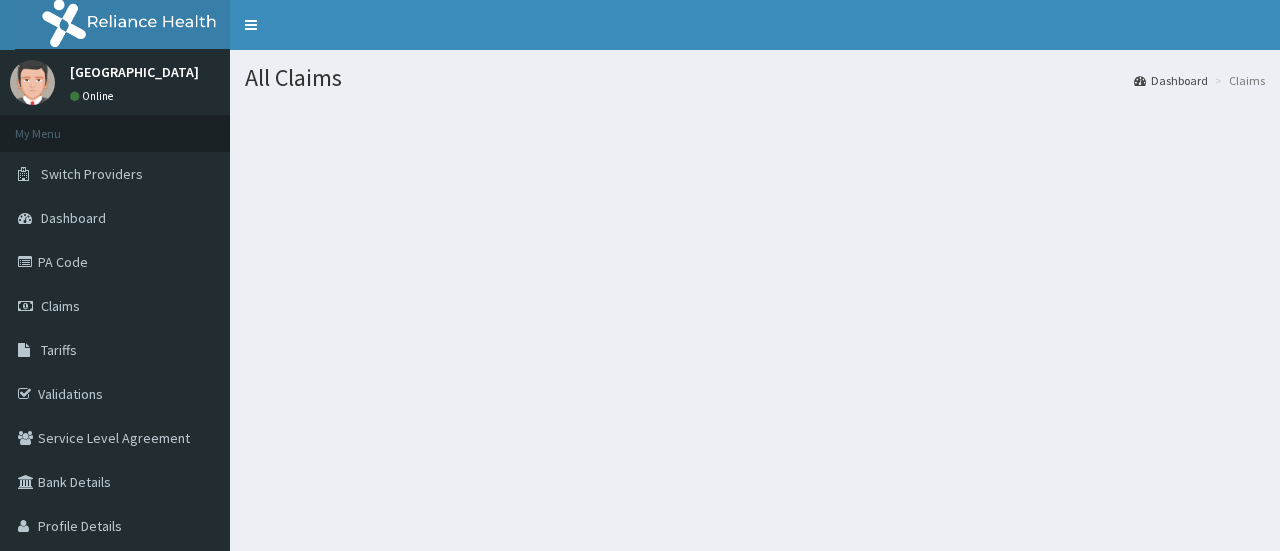 scroll, scrollTop: 0, scrollLeft: 0, axis: both 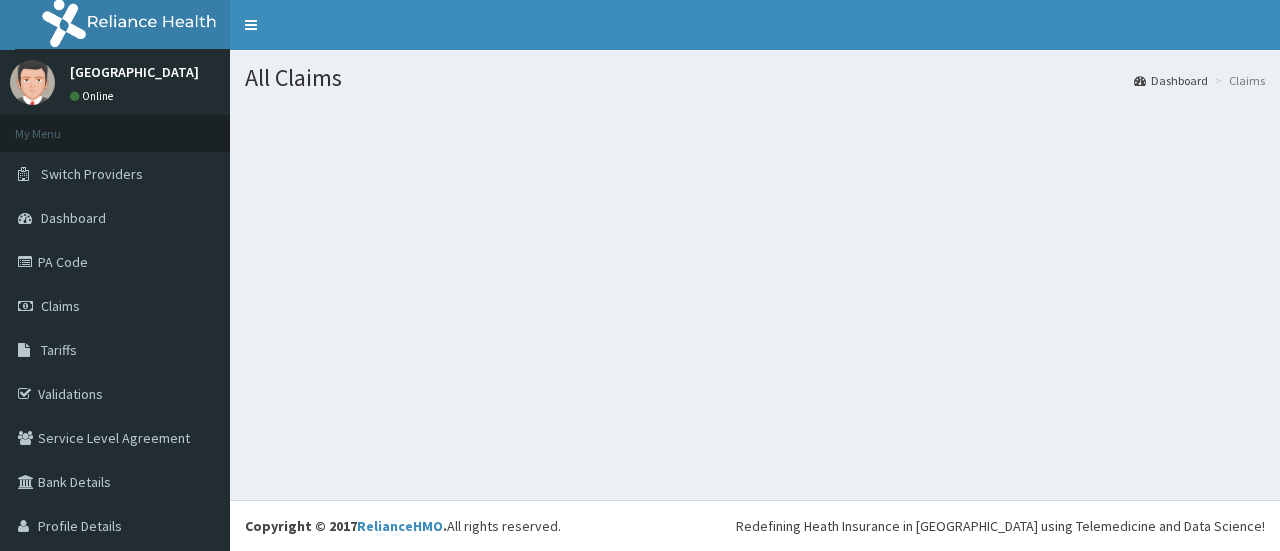 click at bounding box center [755, 216] 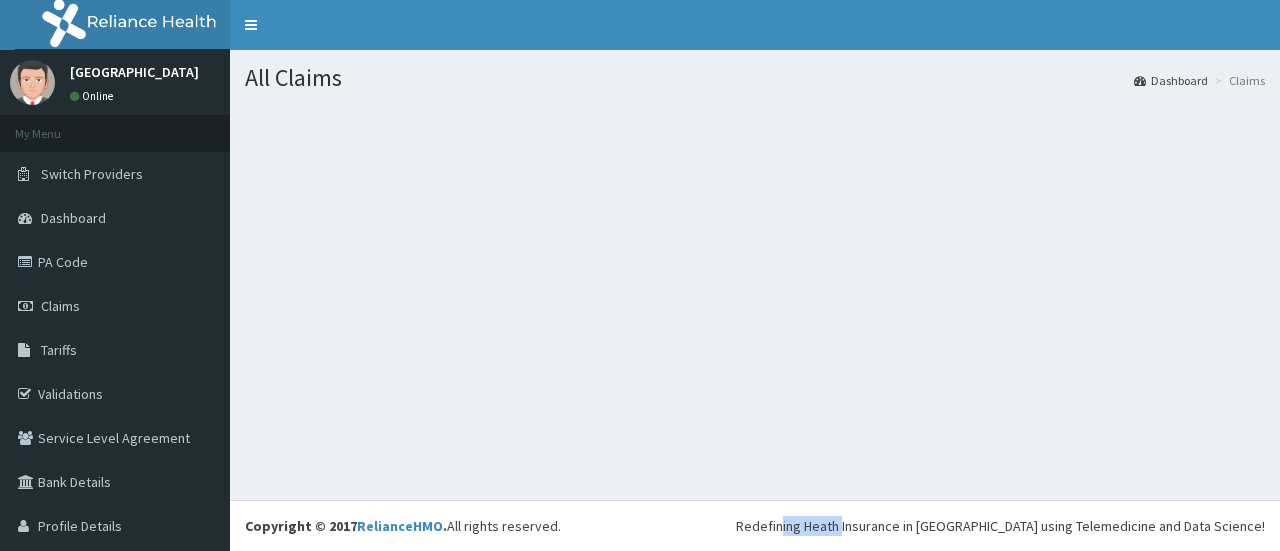 click at bounding box center (755, 216) 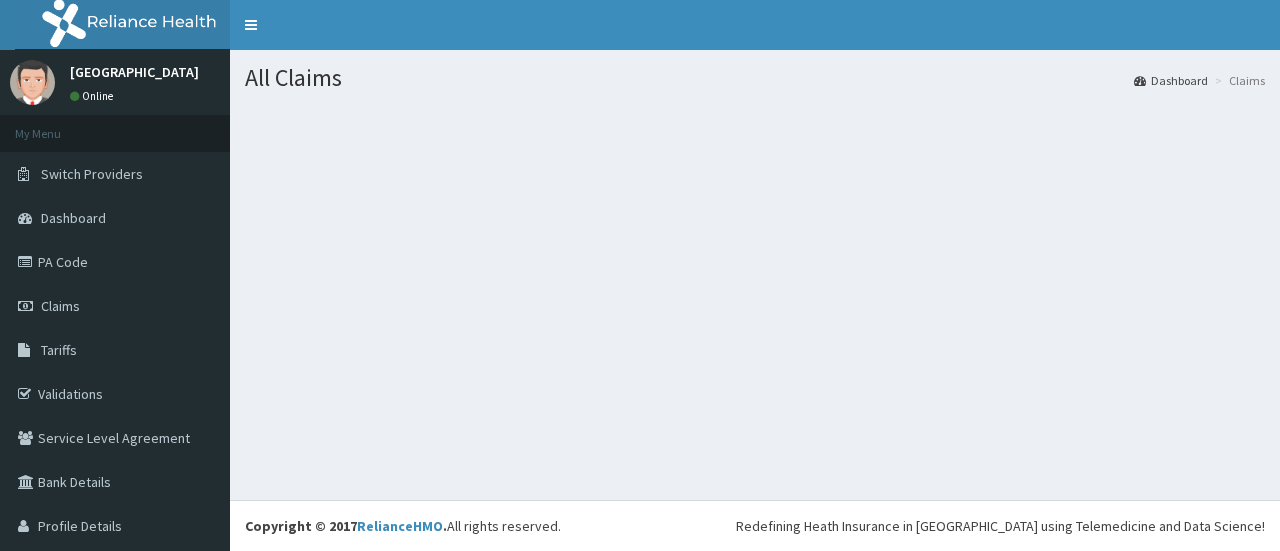 click at bounding box center (755, 216) 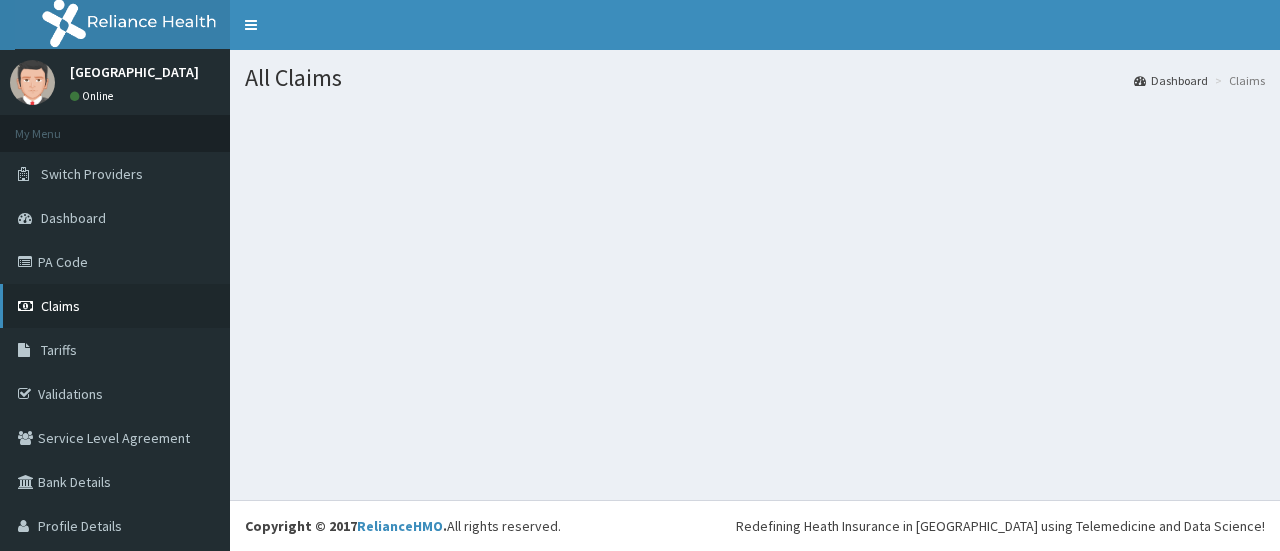 click on "Claims" at bounding box center [60, 306] 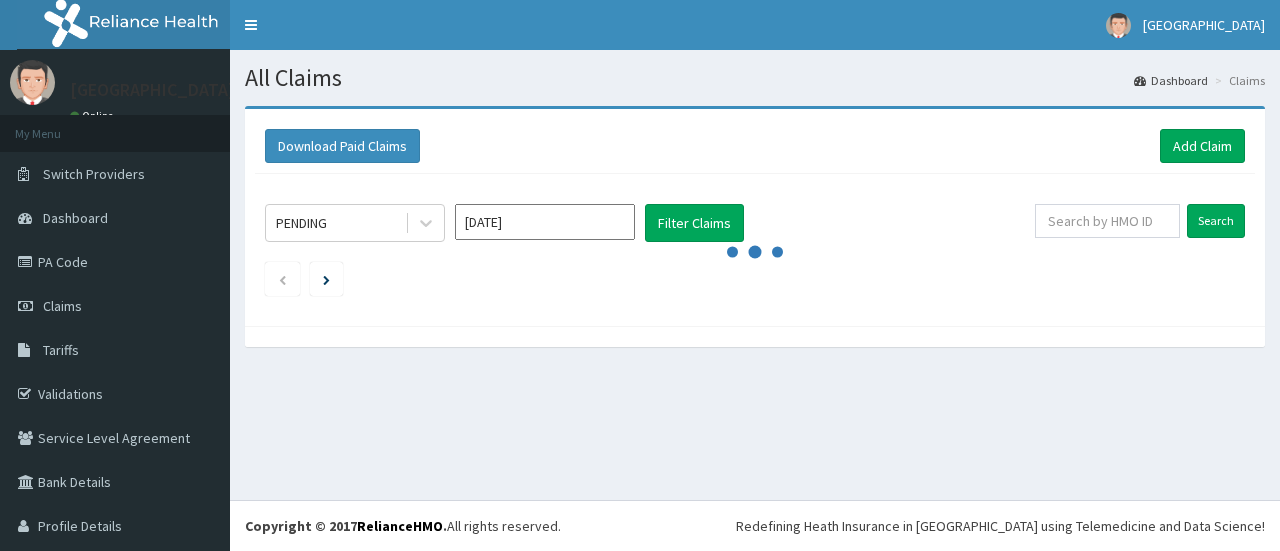 scroll, scrollTop: 0, scrollLeft: 0, axis: both 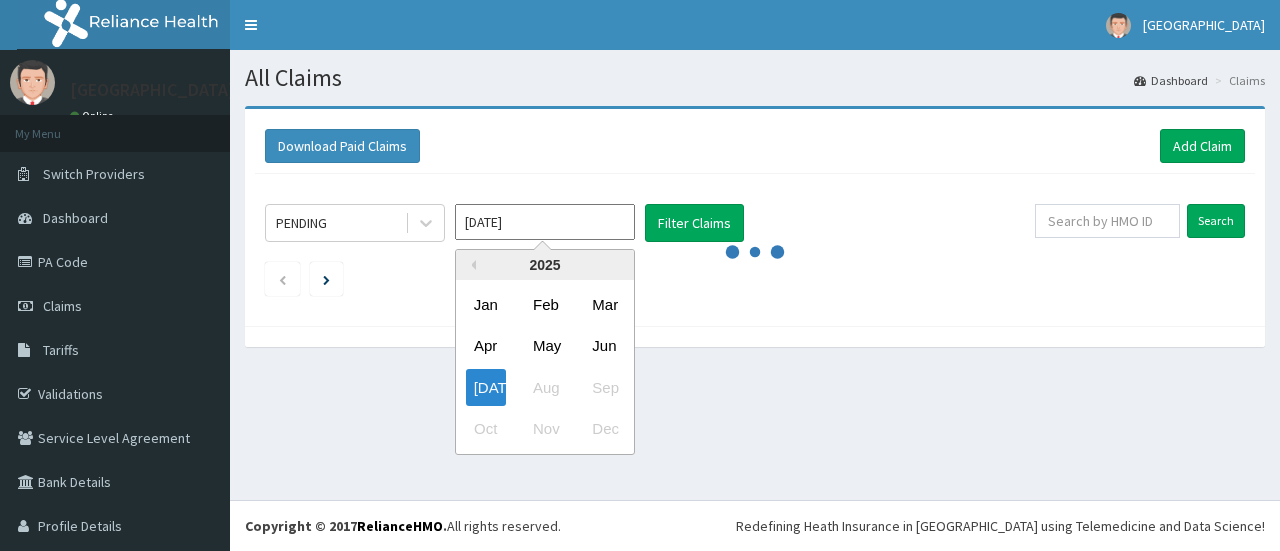 click on "Jul 2025" at bounding box center (545, 222) 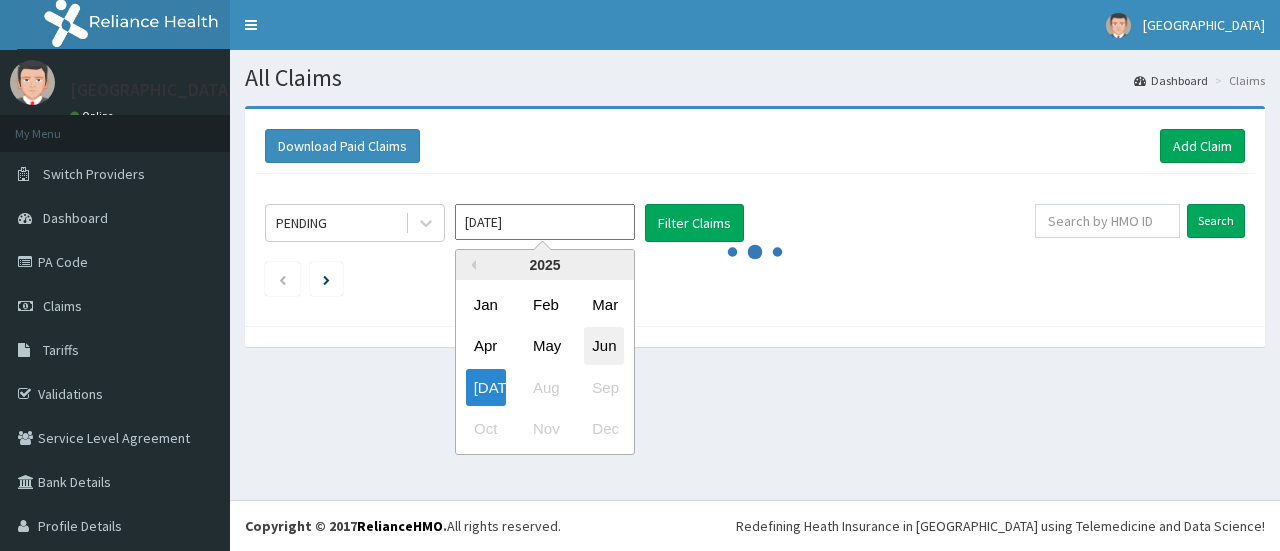 click on "Jun" at bounding box center (604, 346) 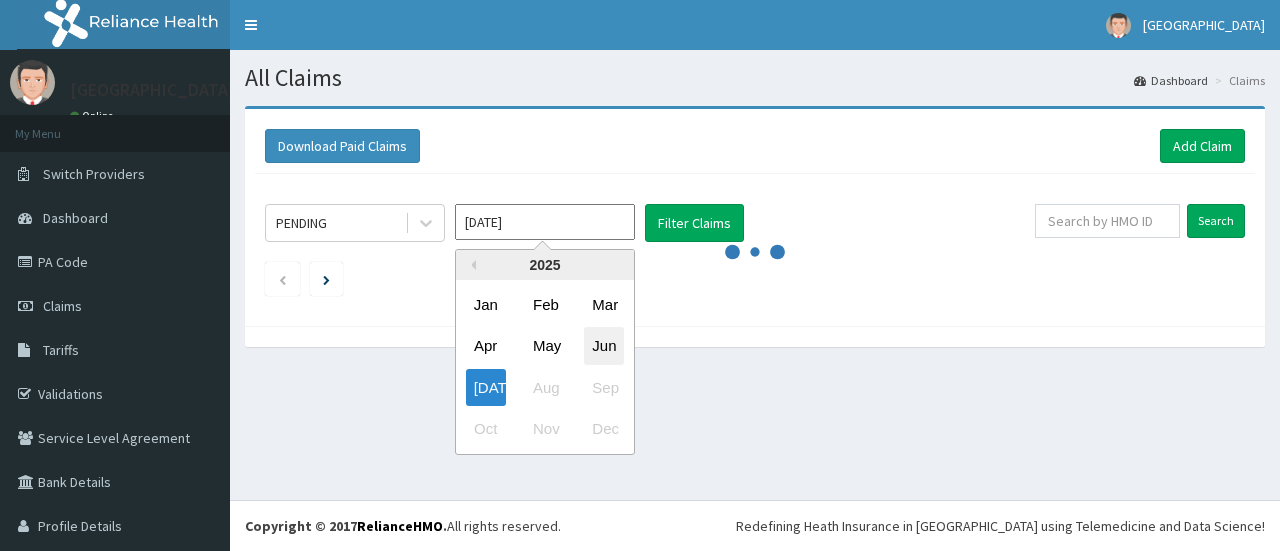 type on "Jun 2025" 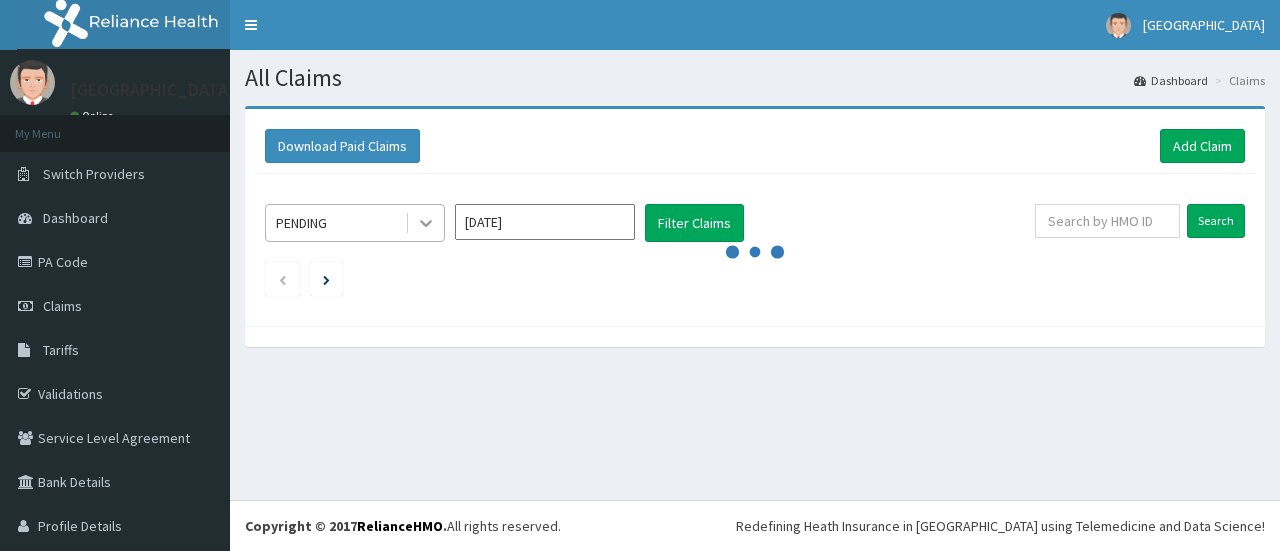 click 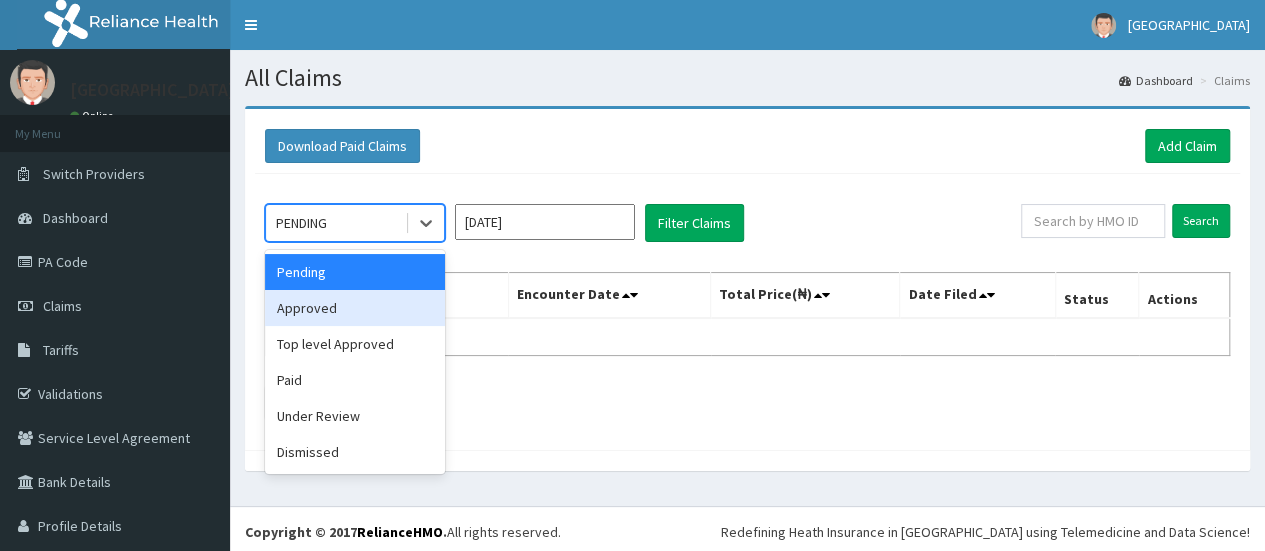 click on "Approved" at bounding box center (355, 308) 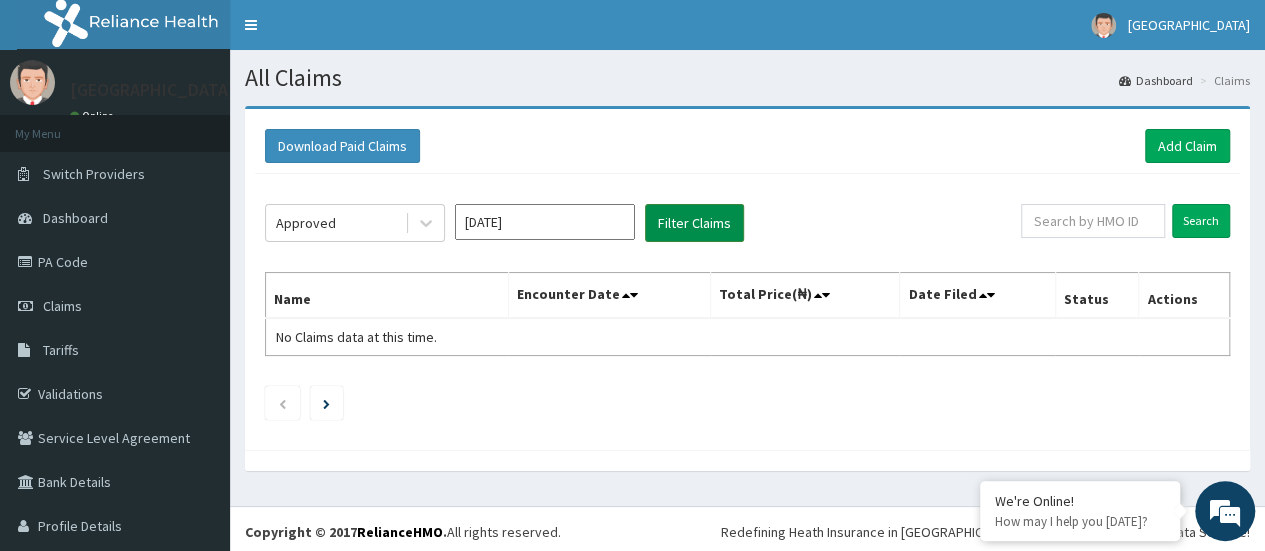 click on "Filter Claims" at bounding box center [694, 223] 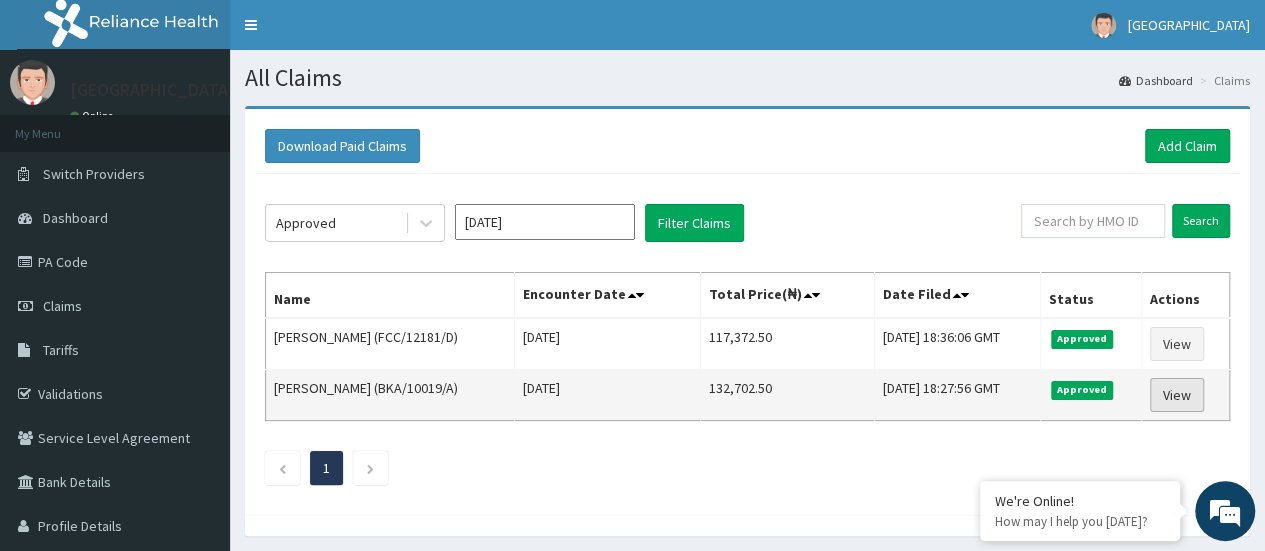 click on "View" at bounding box center (1177, 395) 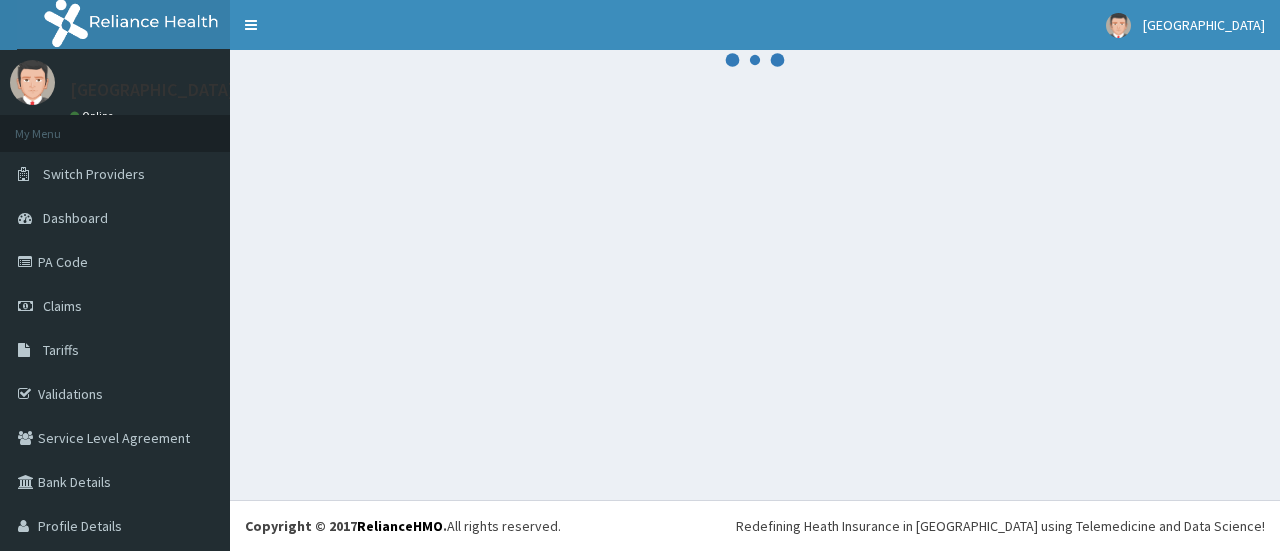 scroll, scrollTop: 0, scrollLeft: 0, axis: both 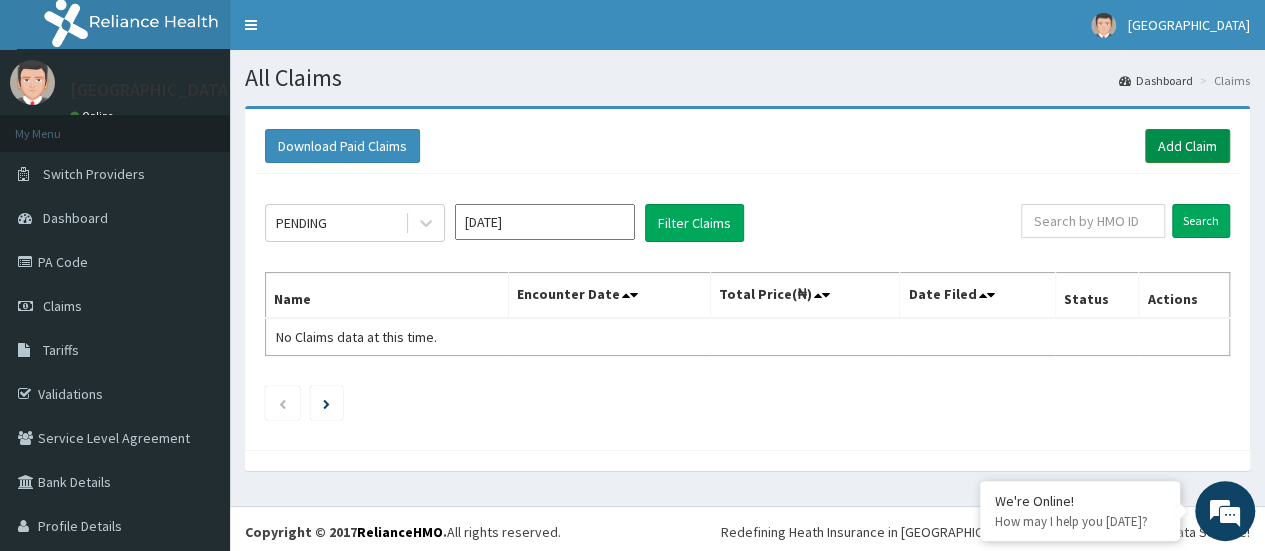click on "Add Claim" at bounding box center [1187, 146] 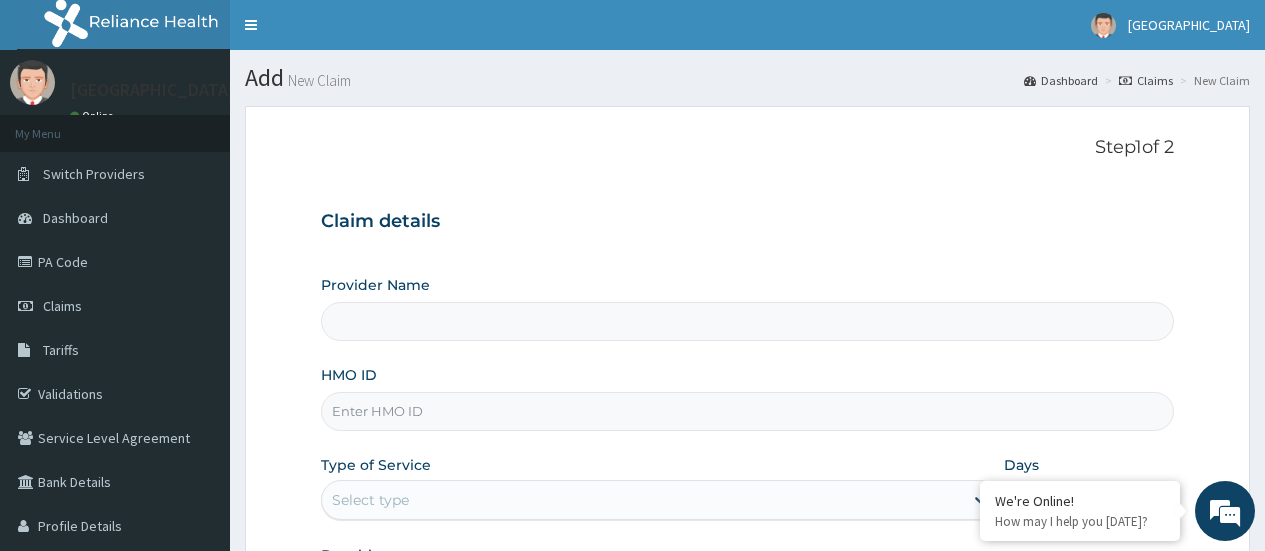 scroll, scrollTop: 0, scrollLeft: 0, axis: both 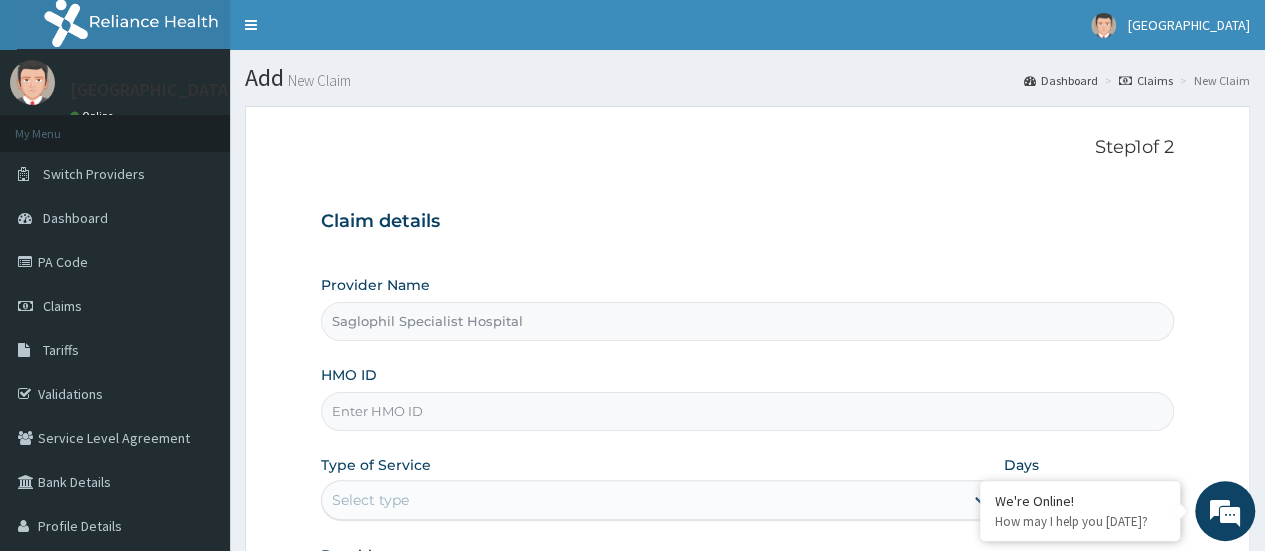 type on "Saglophil Specialist Hospital" 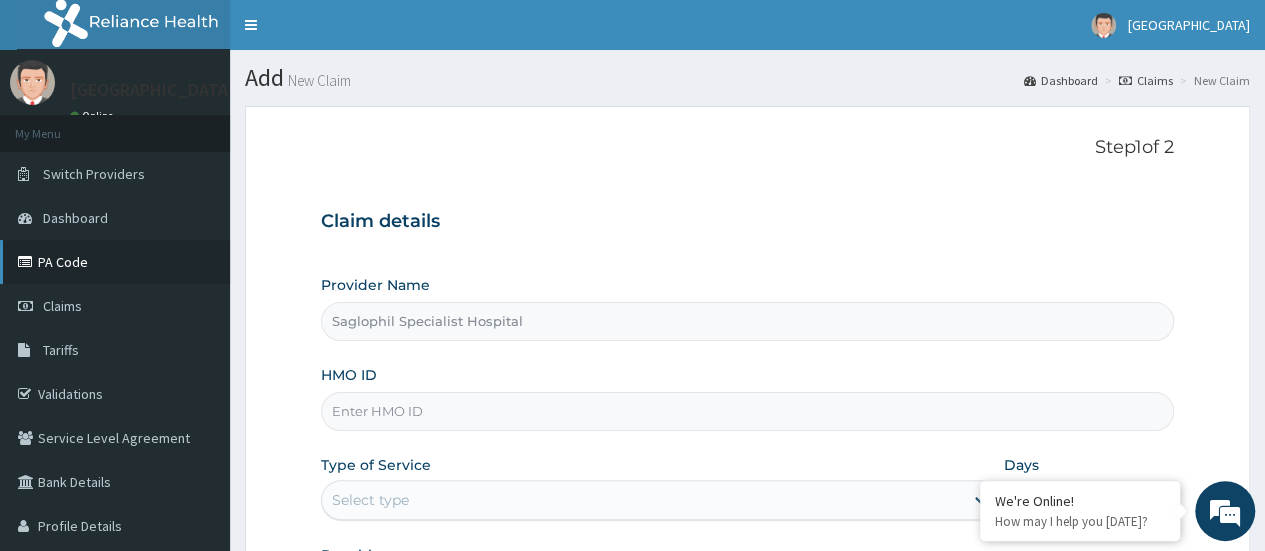 click on "PA Code" at bounding box center [115, 262] 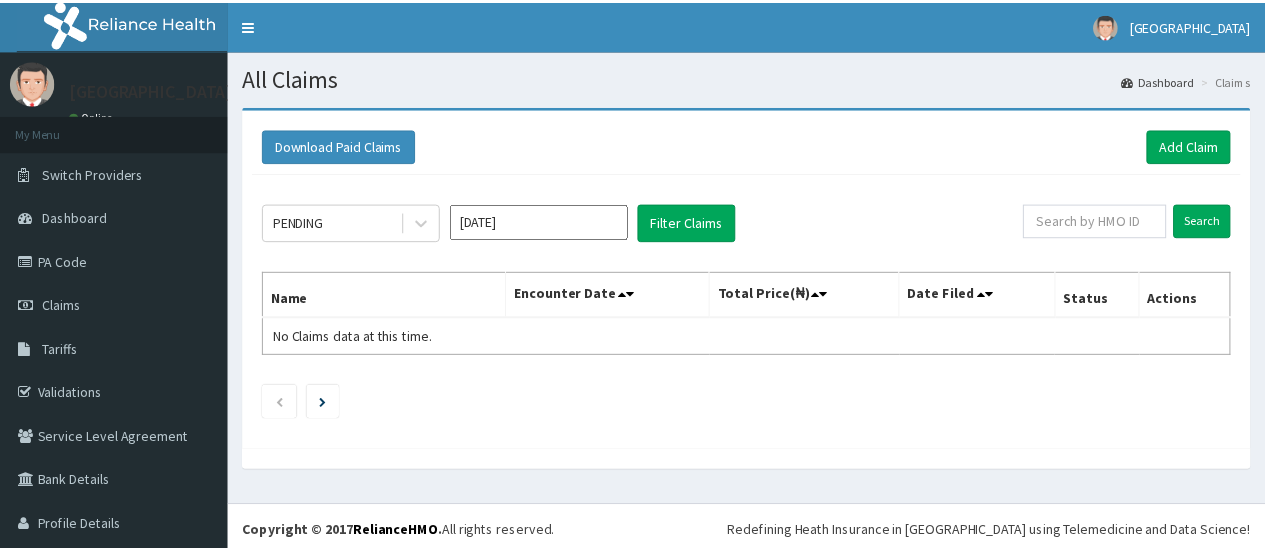 scroll, scrollTop: 0, scrollLeft: 0, axis: both 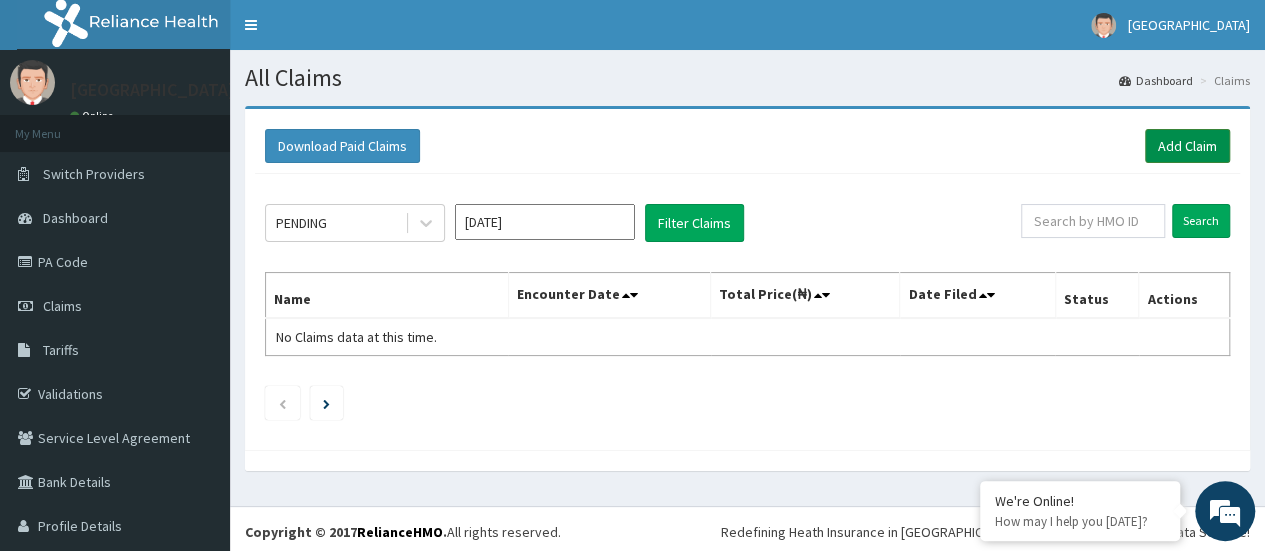 click on "Add Claim" at bounding box center (1187, 146) 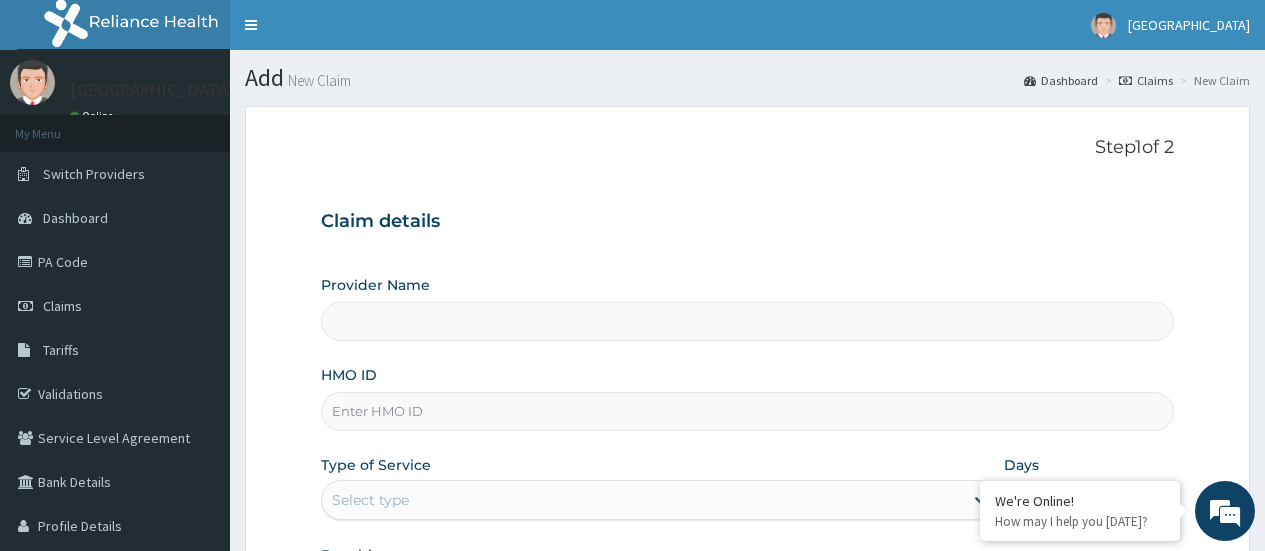 scroll, scrollTop: 0, scrollLeft: 0, axis: both 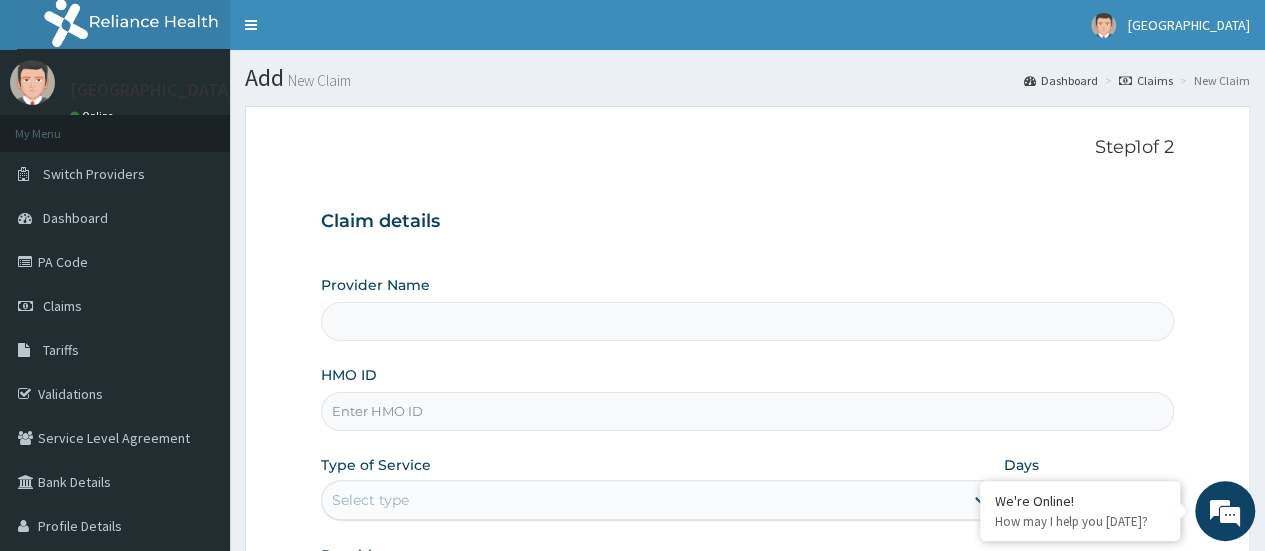 type on "Saglophil Specialist Hospital" 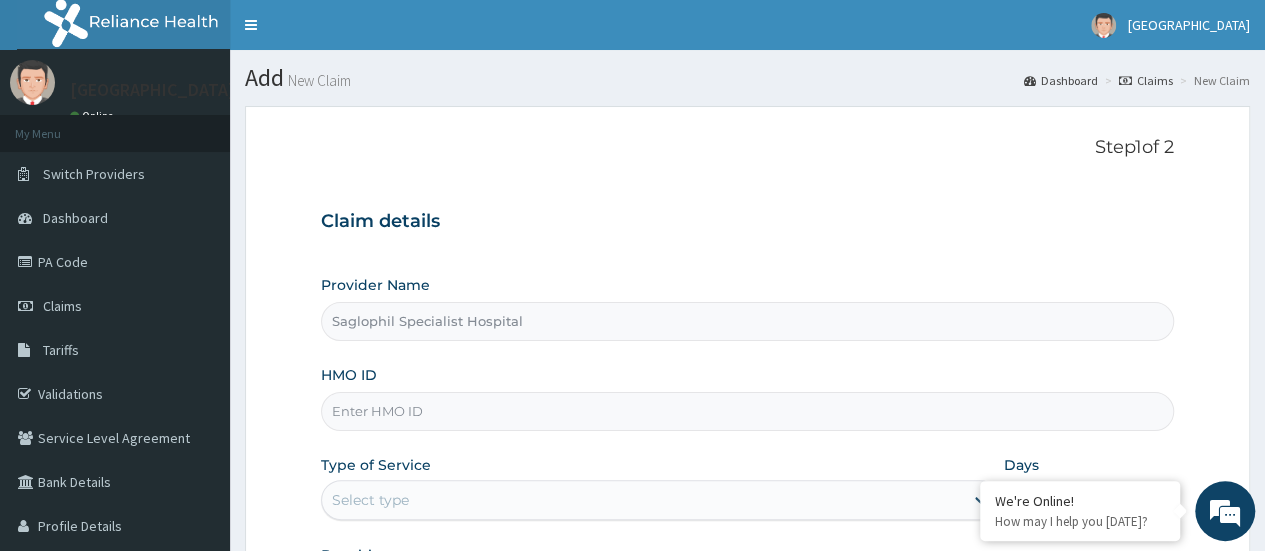 click on "HMO ID" at bounding box center (747, 411) 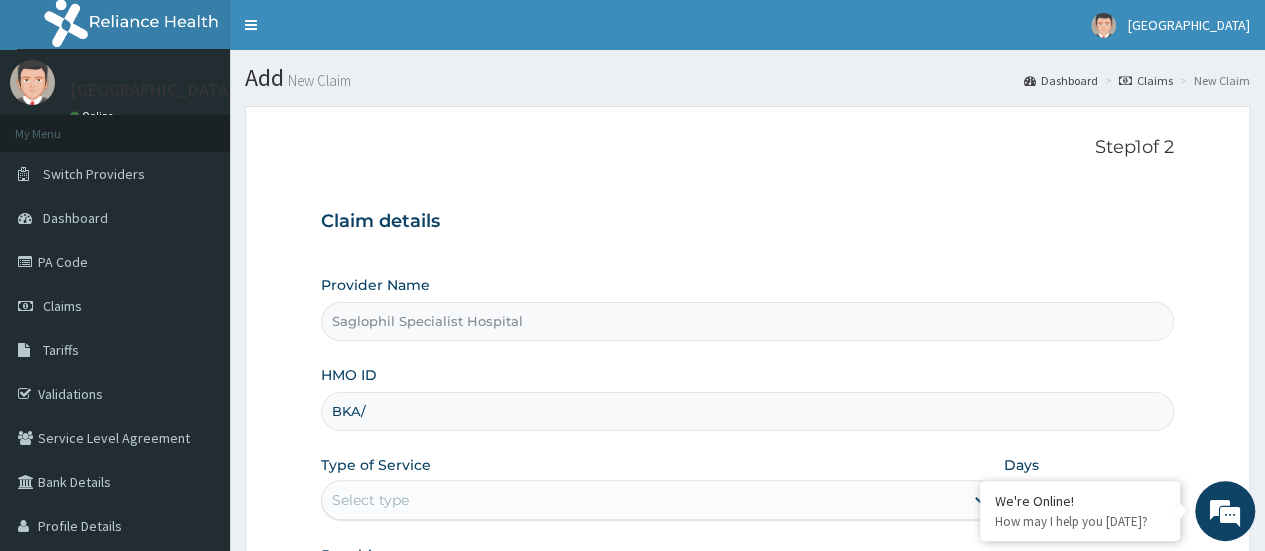 scroll, scrollTop: 0, scrollLeft: 0, axis: both 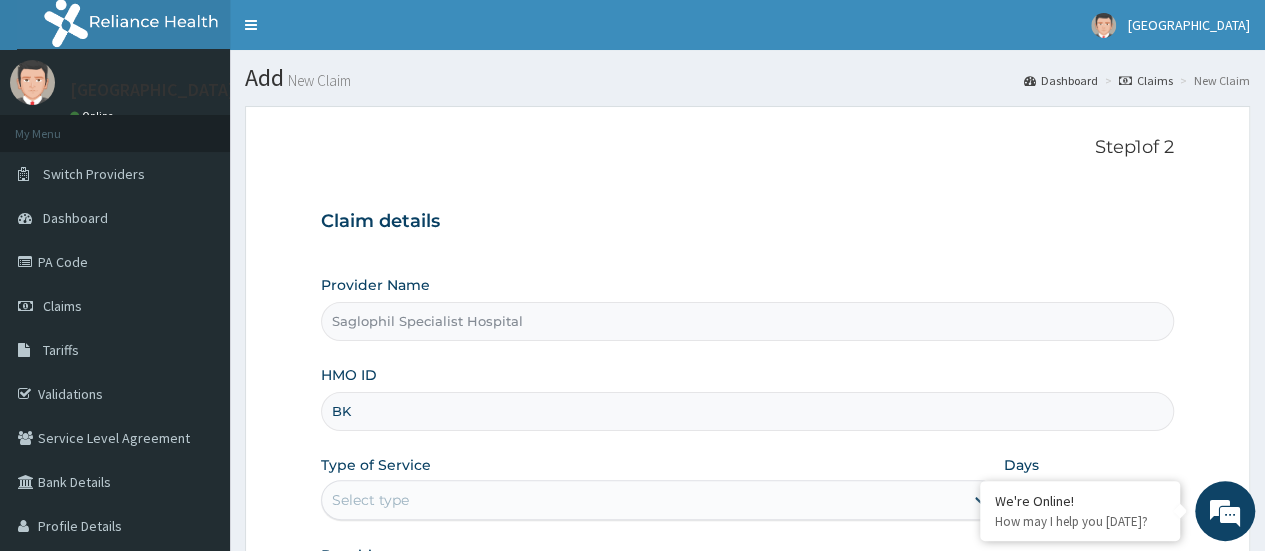 type on "B" 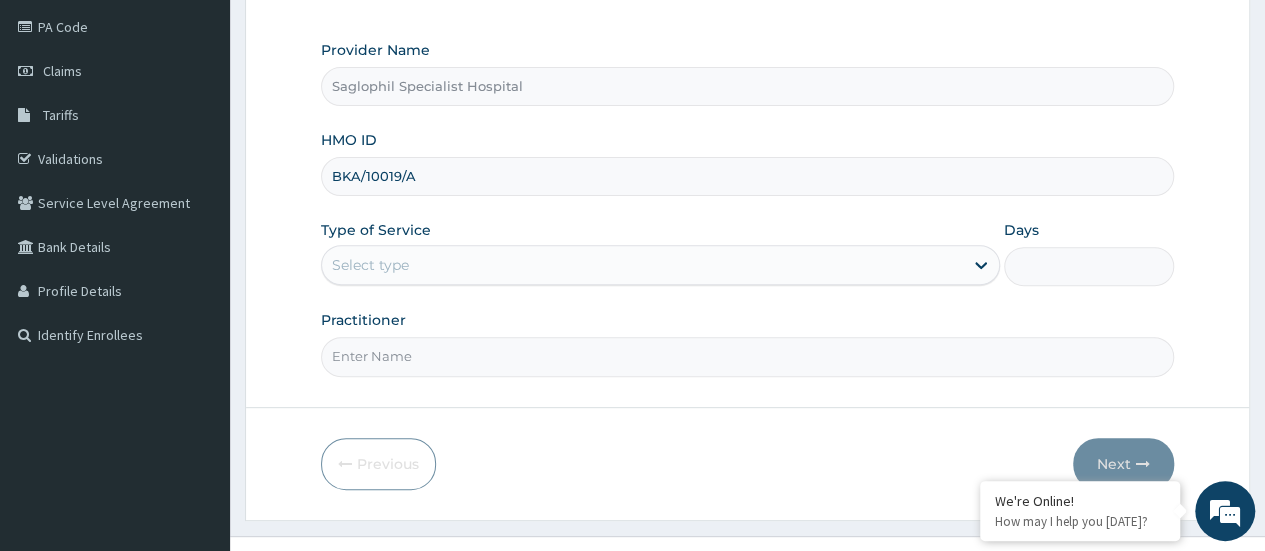 scroll, scrollTop: 266, scrollLeft: 0, axis: vertical 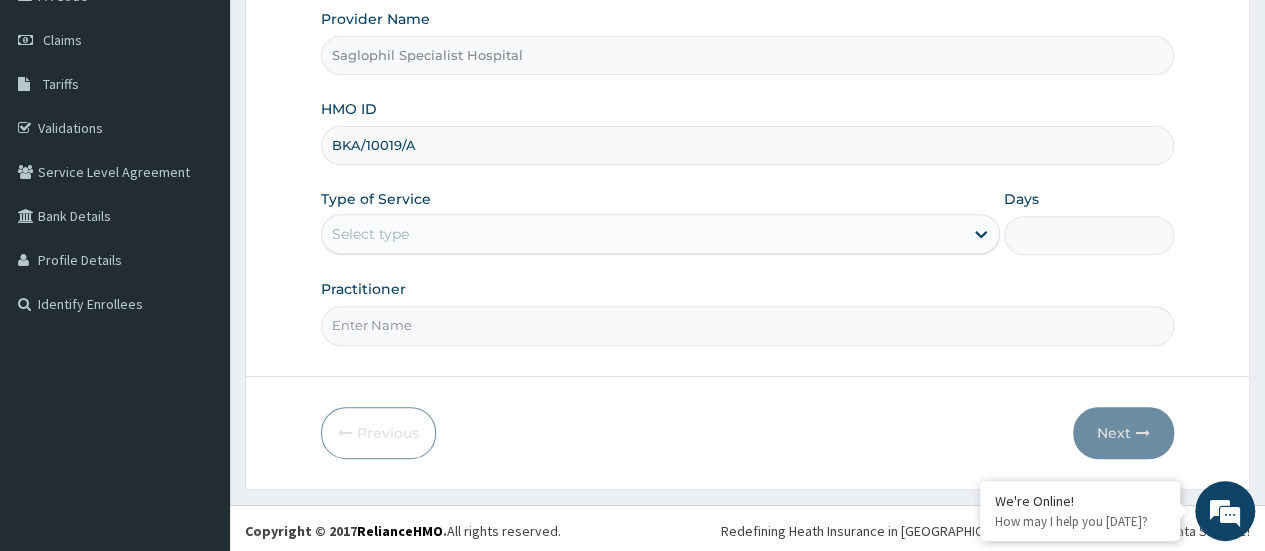 type on "BKA/10019/A" 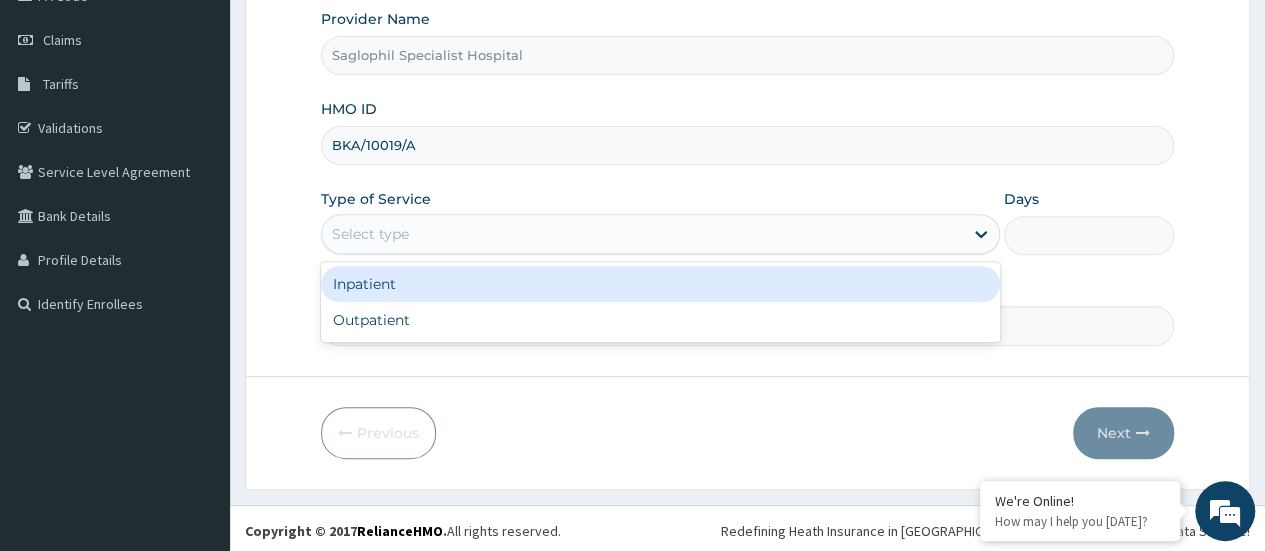click on "Select type" at bounding box center [642, 234] 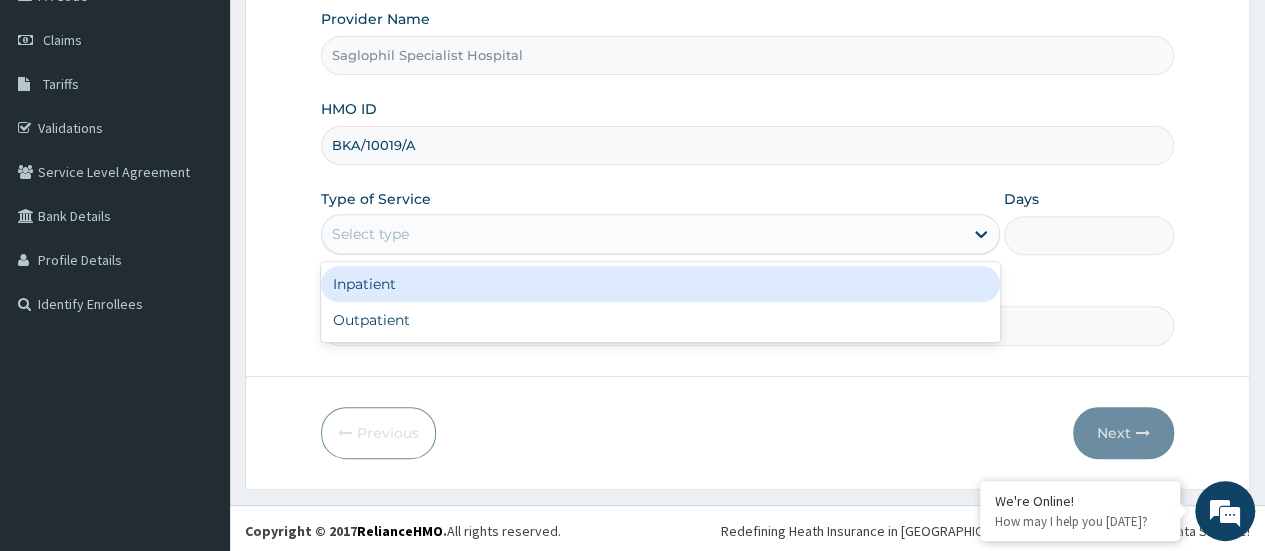 click on "Inpatient" at bounding box center [660, 284] 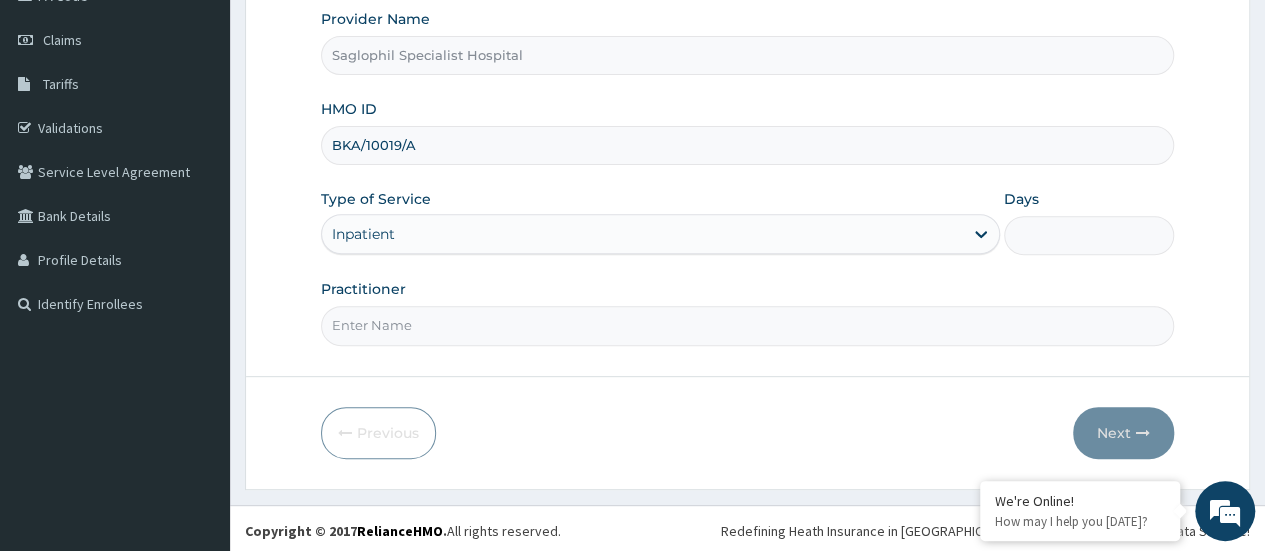 click on "Practitioner" at bounding box center (747, 325) 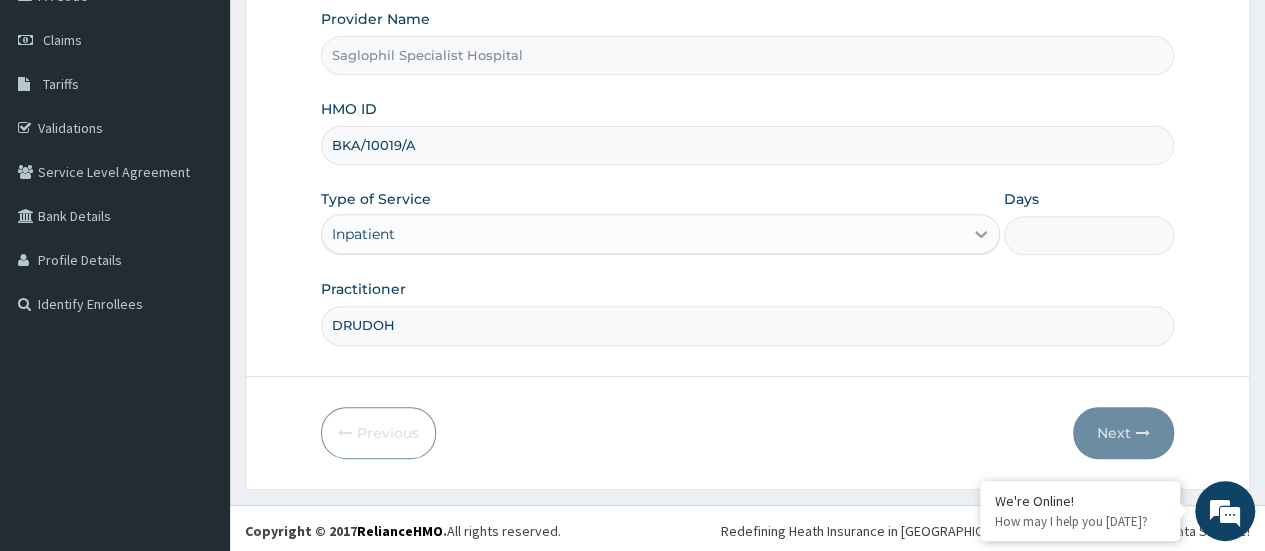 type on "DRUDOH" 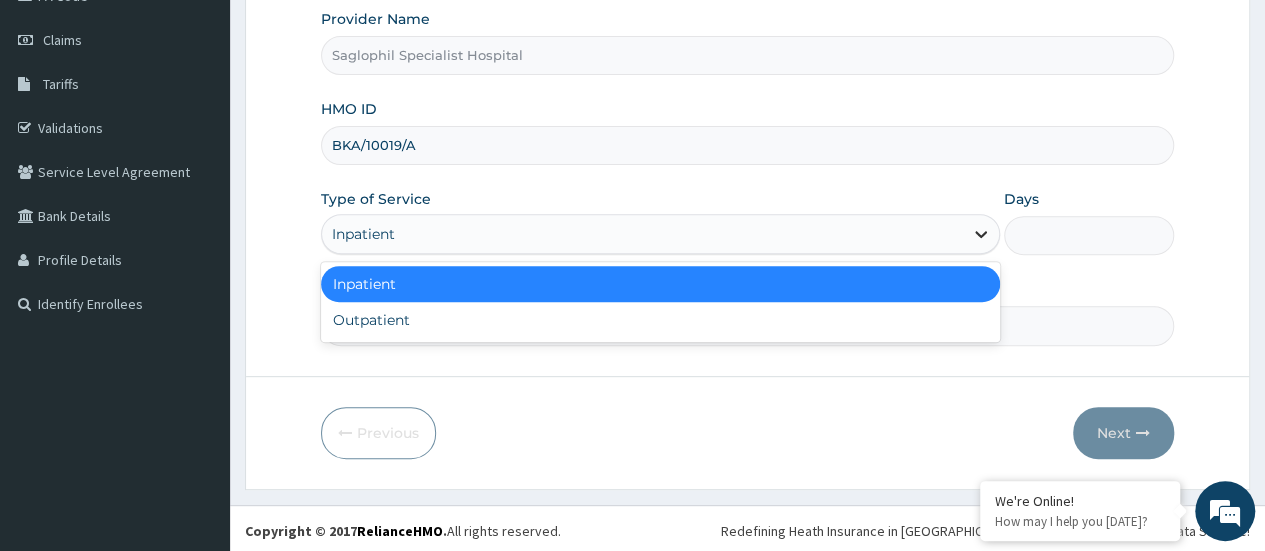 click 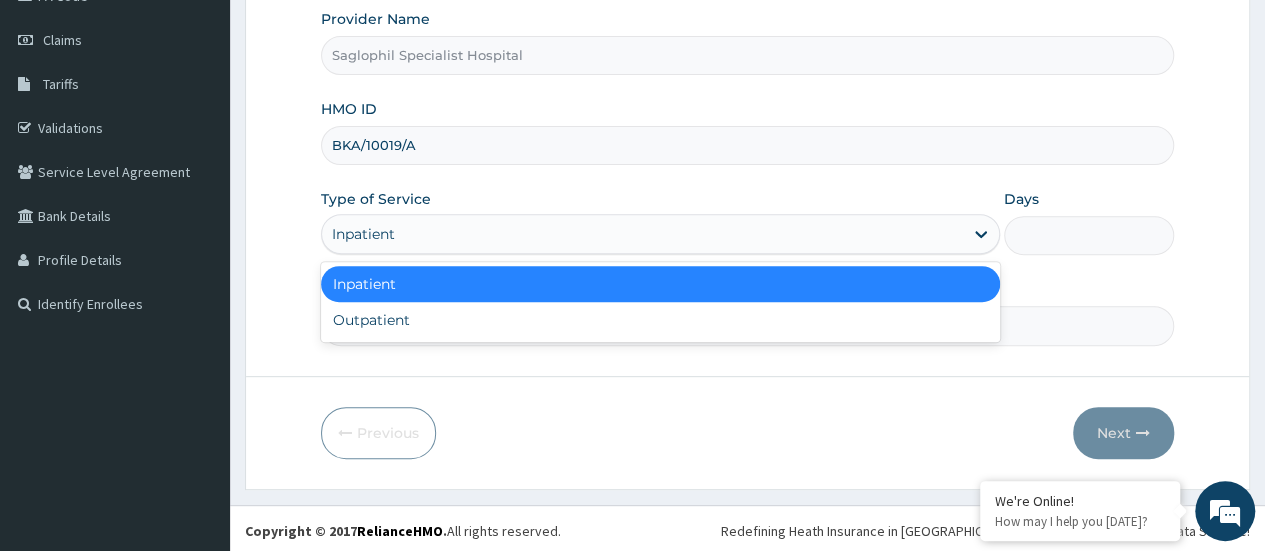 click on "Inpatient" at bounding box center [660, 284] 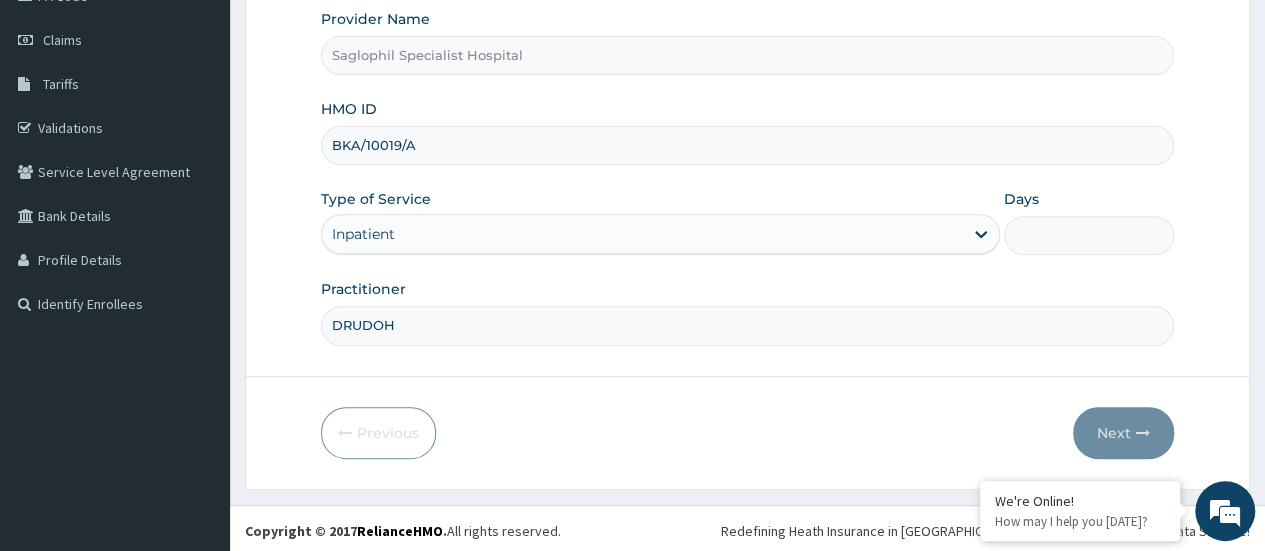 click on "Days" at bounding box center (1089, 235) 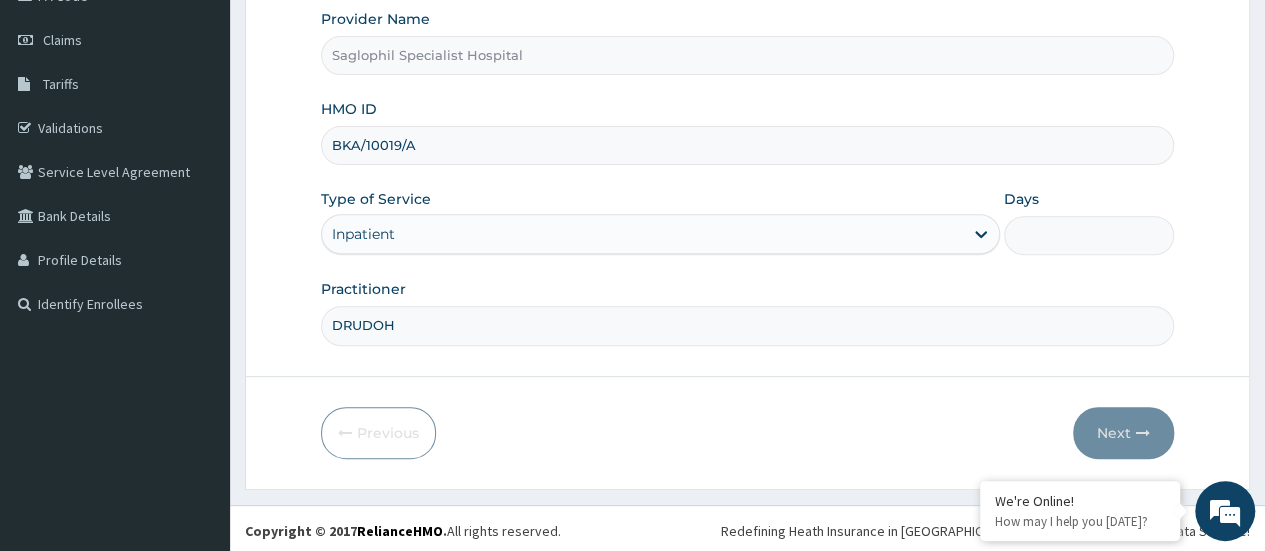 type on "2" 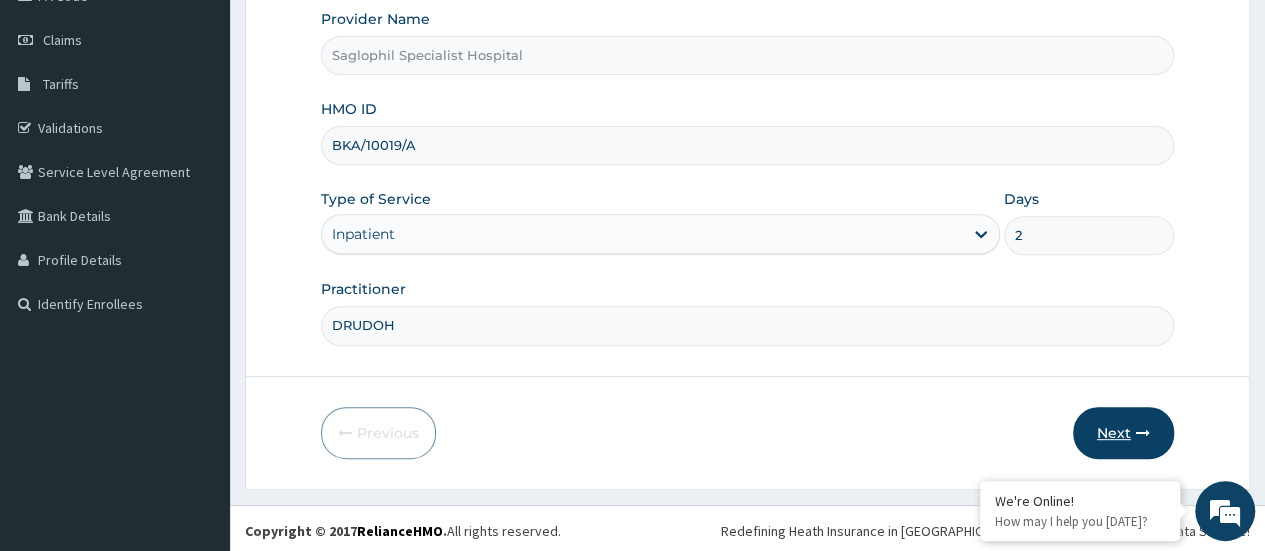 click on "Next" at bounding box center (1123, 433) 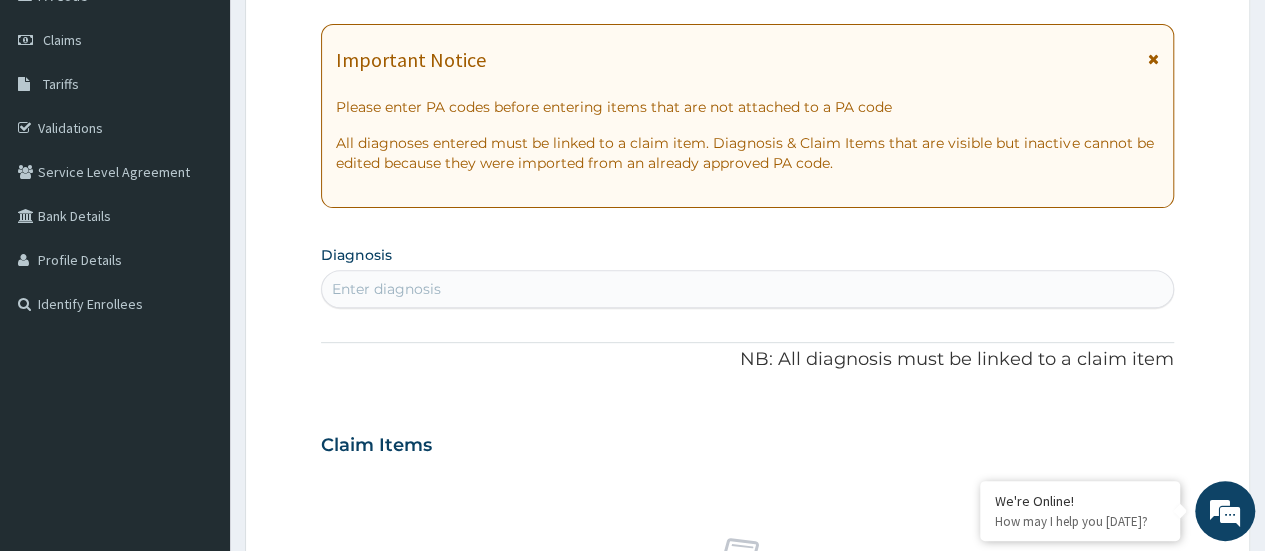 click on "Enter diagnosis" at bounding box center (747, 289) 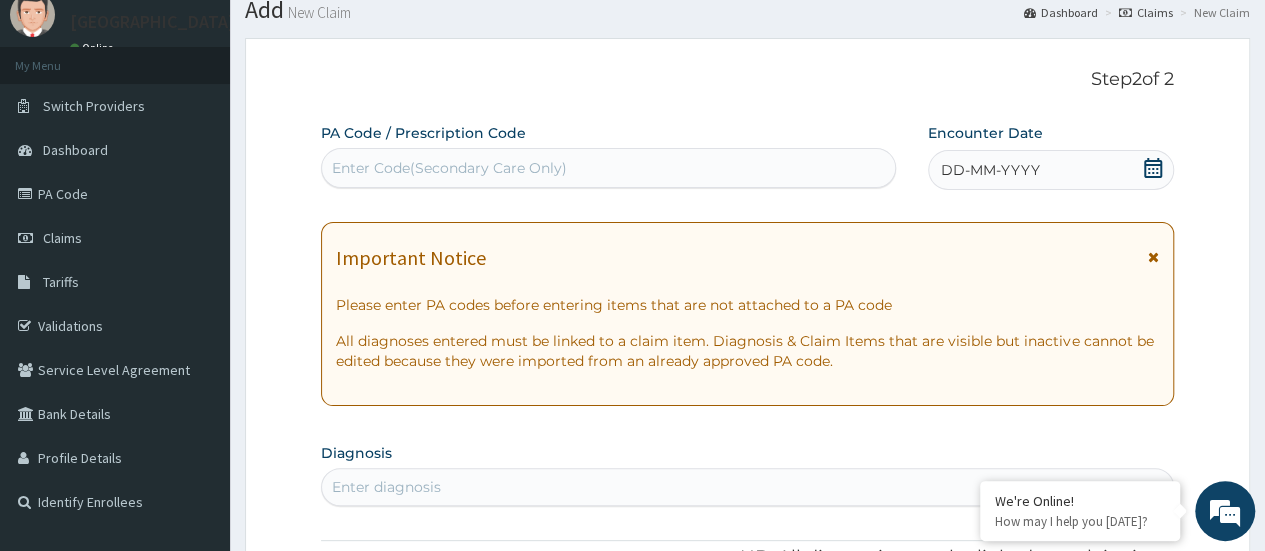 scroll, scrollTop: 0, scrollLeft: 0, axis: both 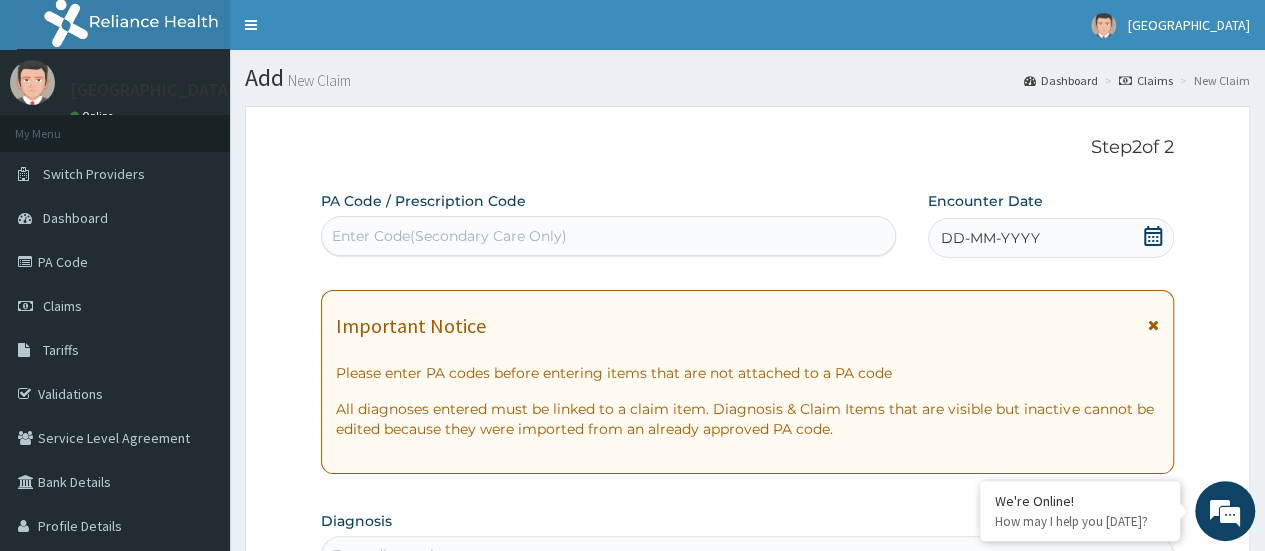 click on "Enter Code(Secondary Care Only)" at bounding box center (449, 236) 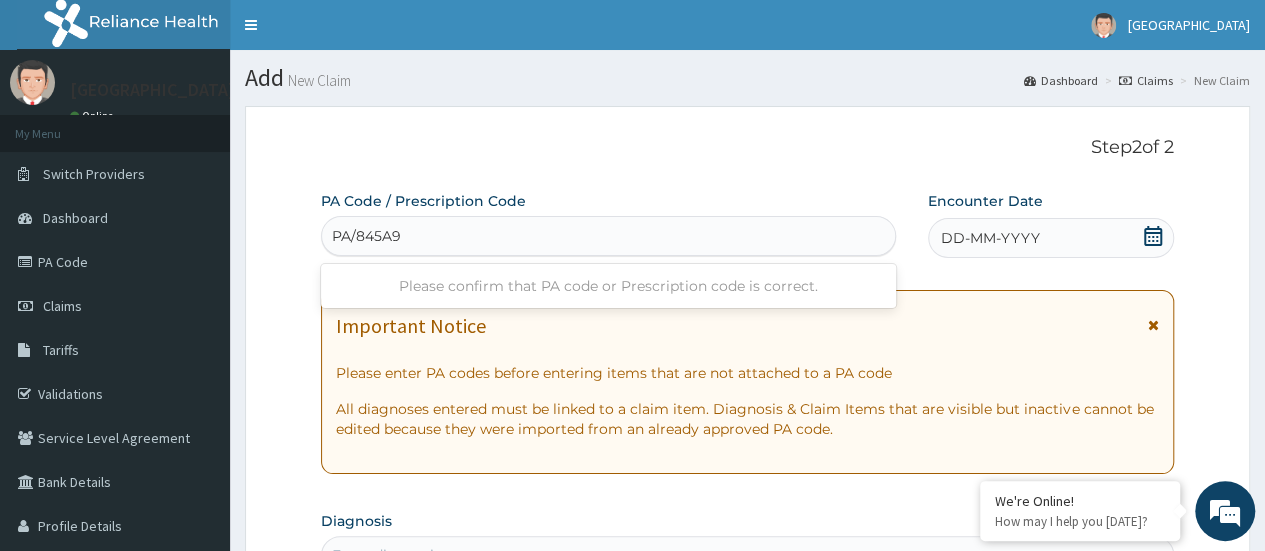 type on "PA/845A9A" 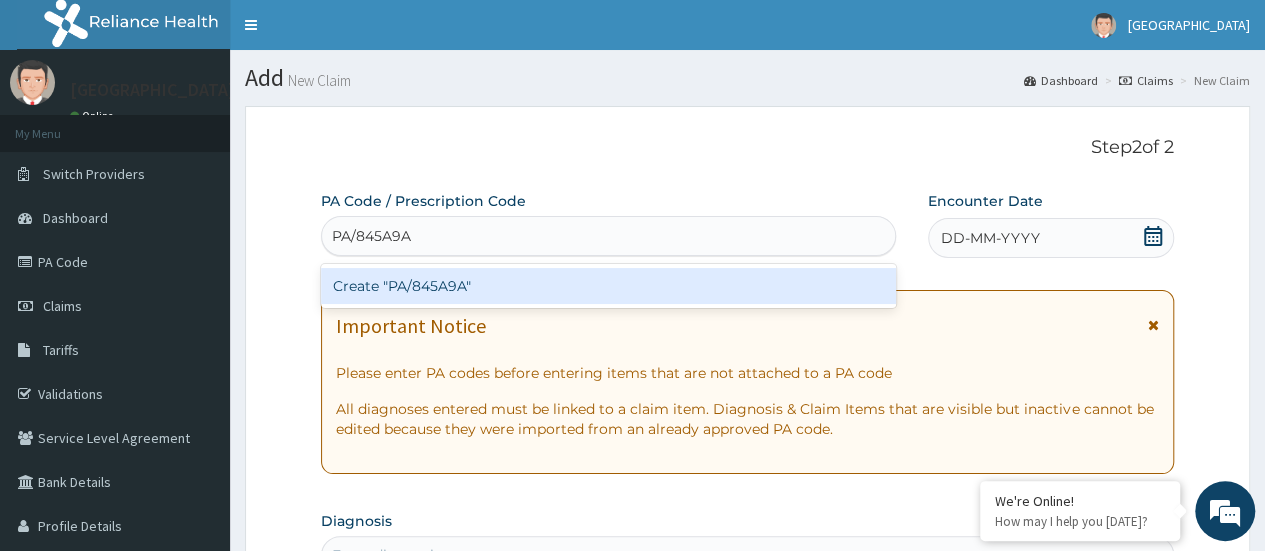click on "Create "PA/845A9A"" at bounding box center [608, 286] 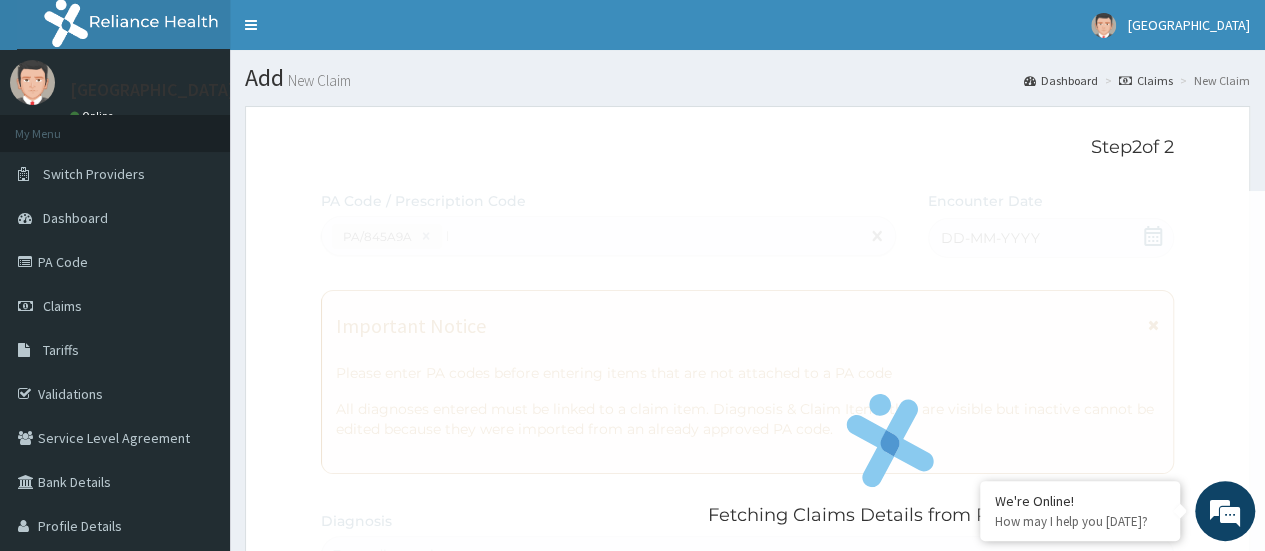 type 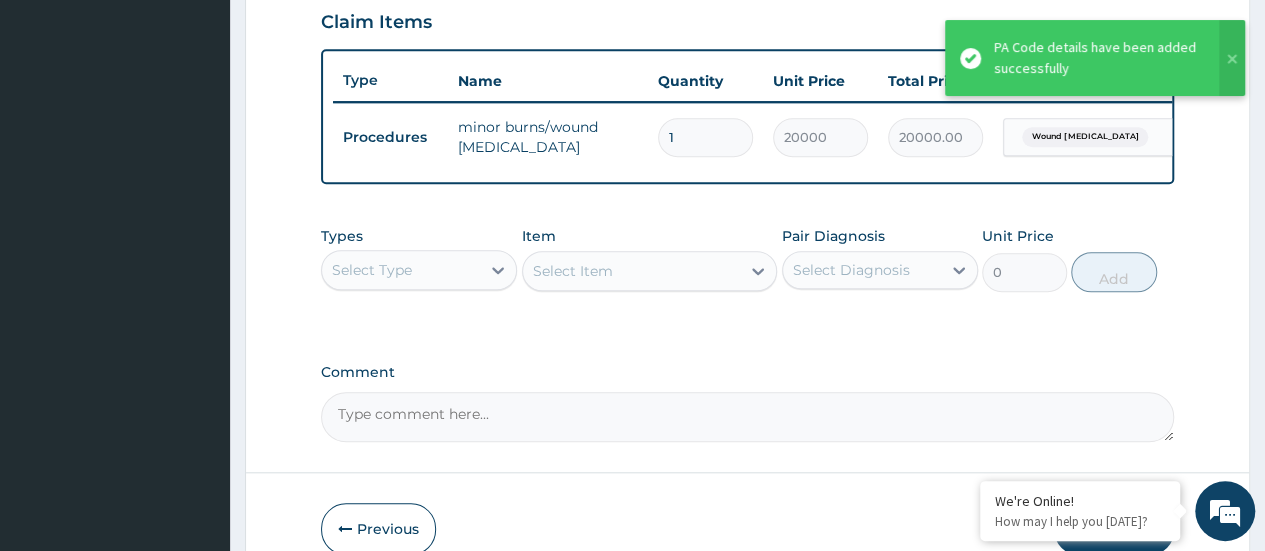 scroll, scrollTop: 702, scrollLeft: 0, axis: vertical 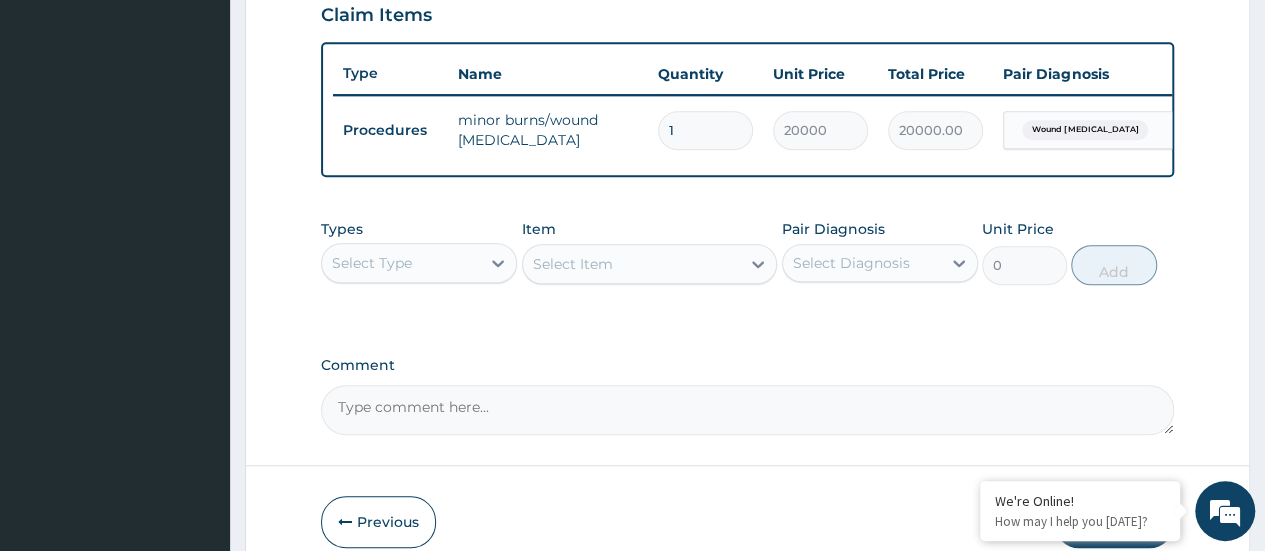 click on "Select Item" at bounding box center (650, 264) 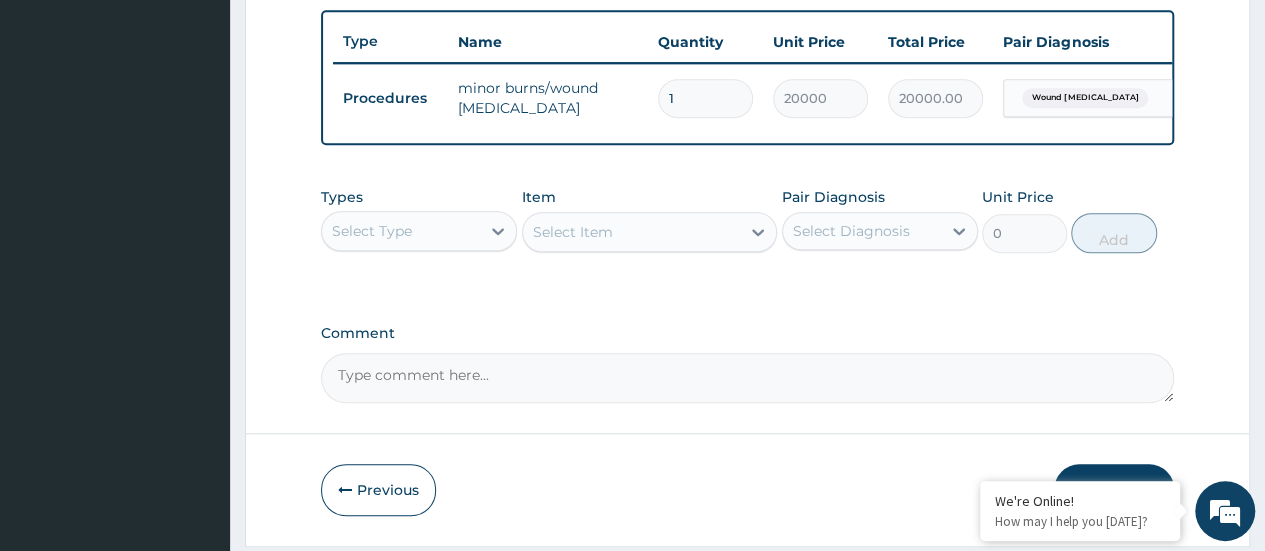 scroll, scrollTop: 785, scrollLeft: 0, axis: vertical 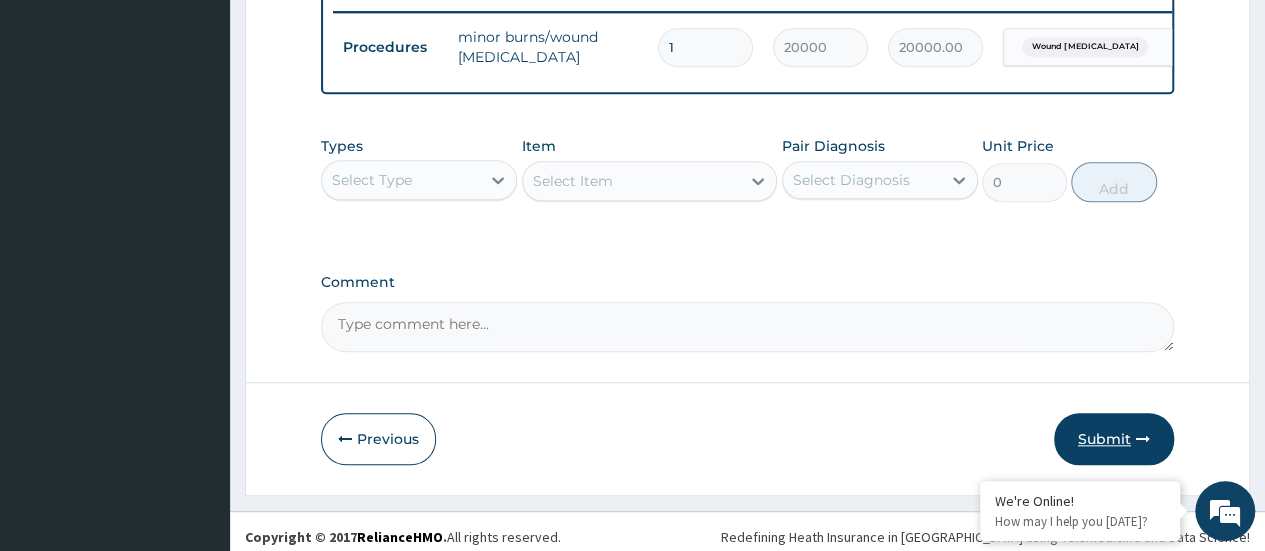 click on "Submit" at bounding box center [1114, 439] 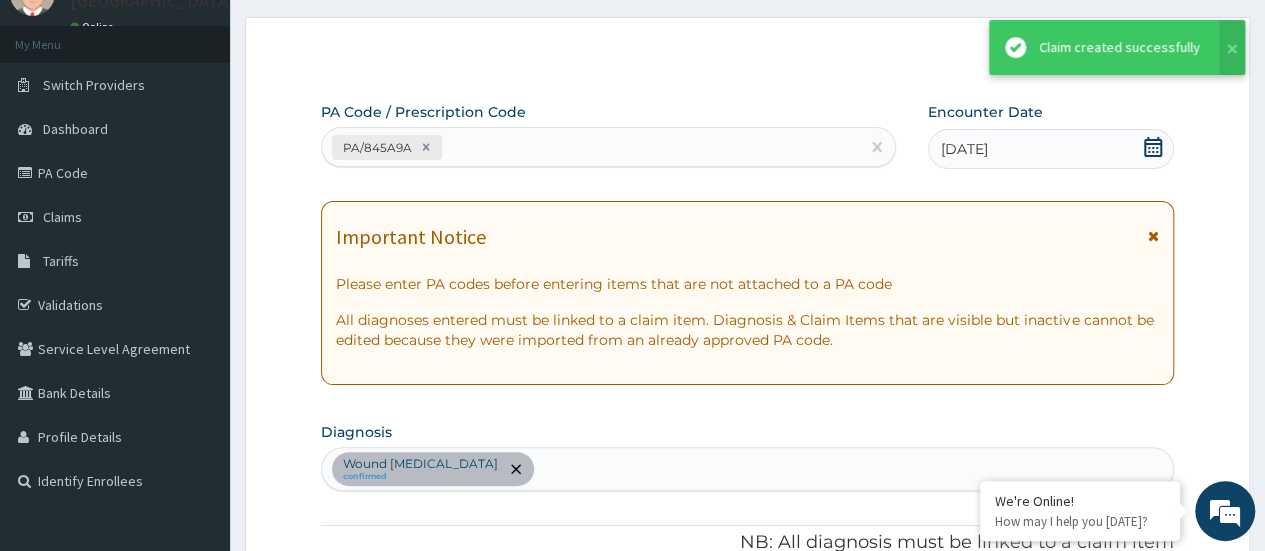 scroll, scrollTop: 785, scrollLeft: 0, axis: vertical 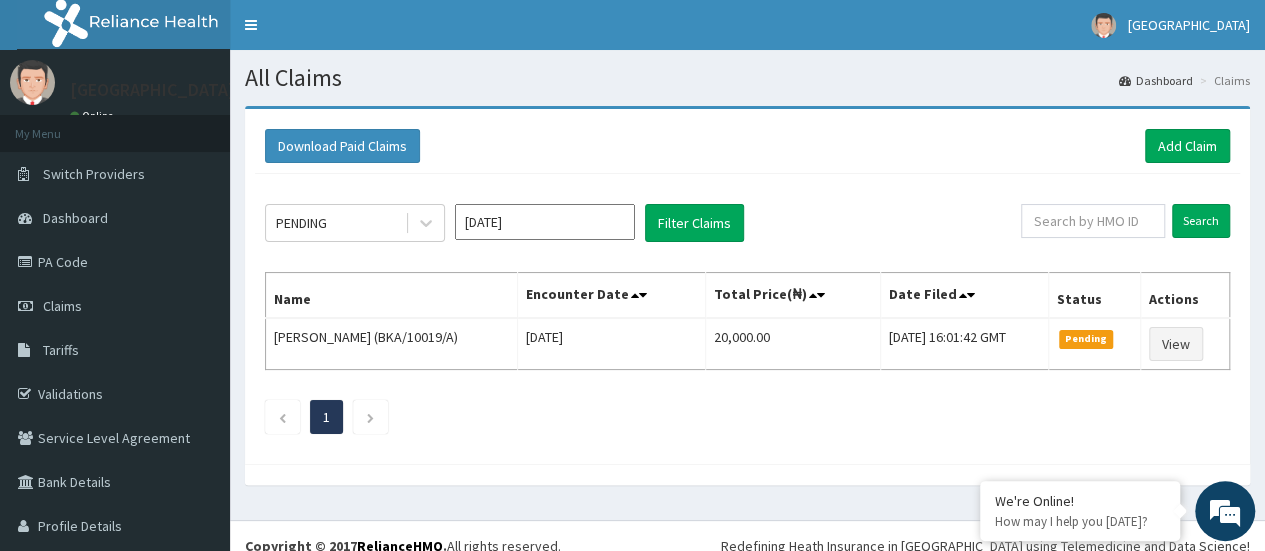 drag, startPoint x: 0, startPoint y: 0, endPoint x: 1102, endPoint y: 446, distance: 1188.8313 